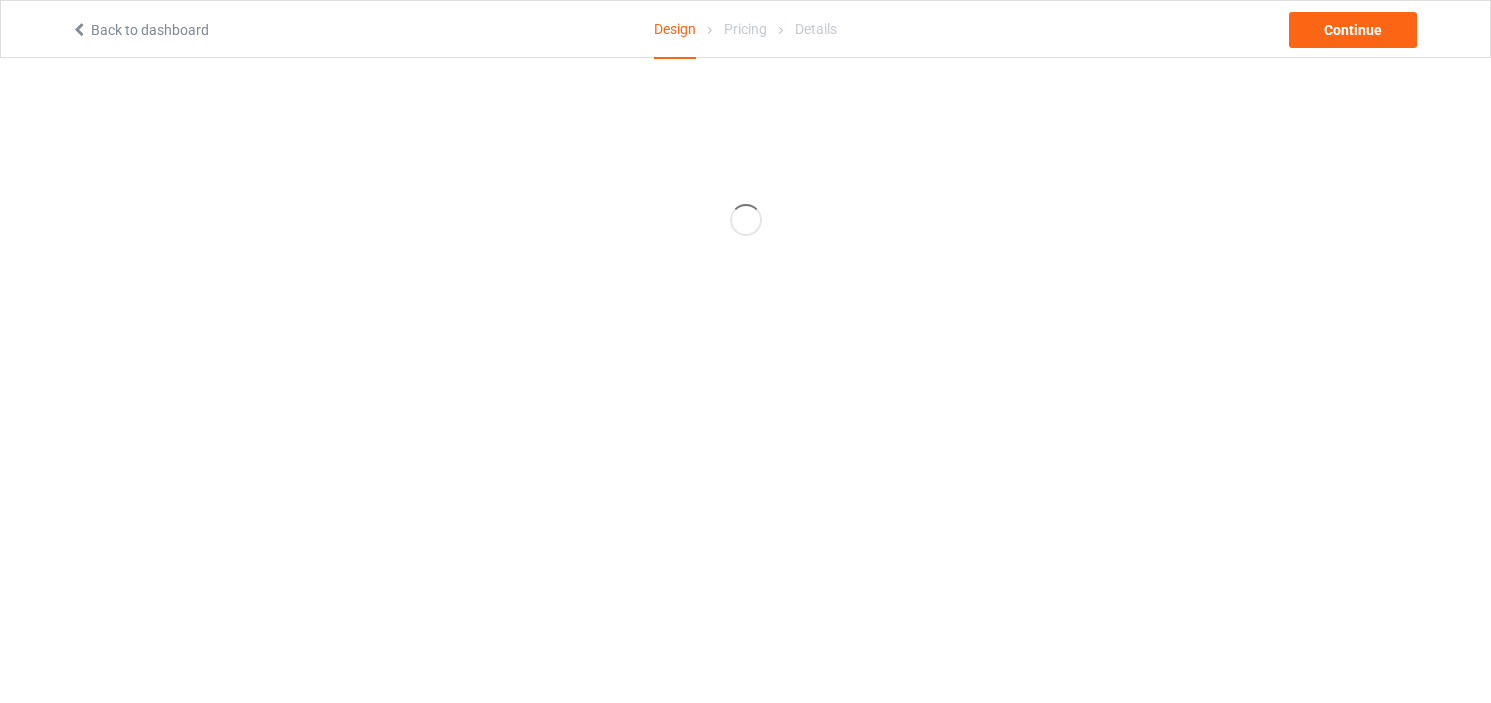 scroll, scrollTop: 0, scrollLeft: 0, axis: both 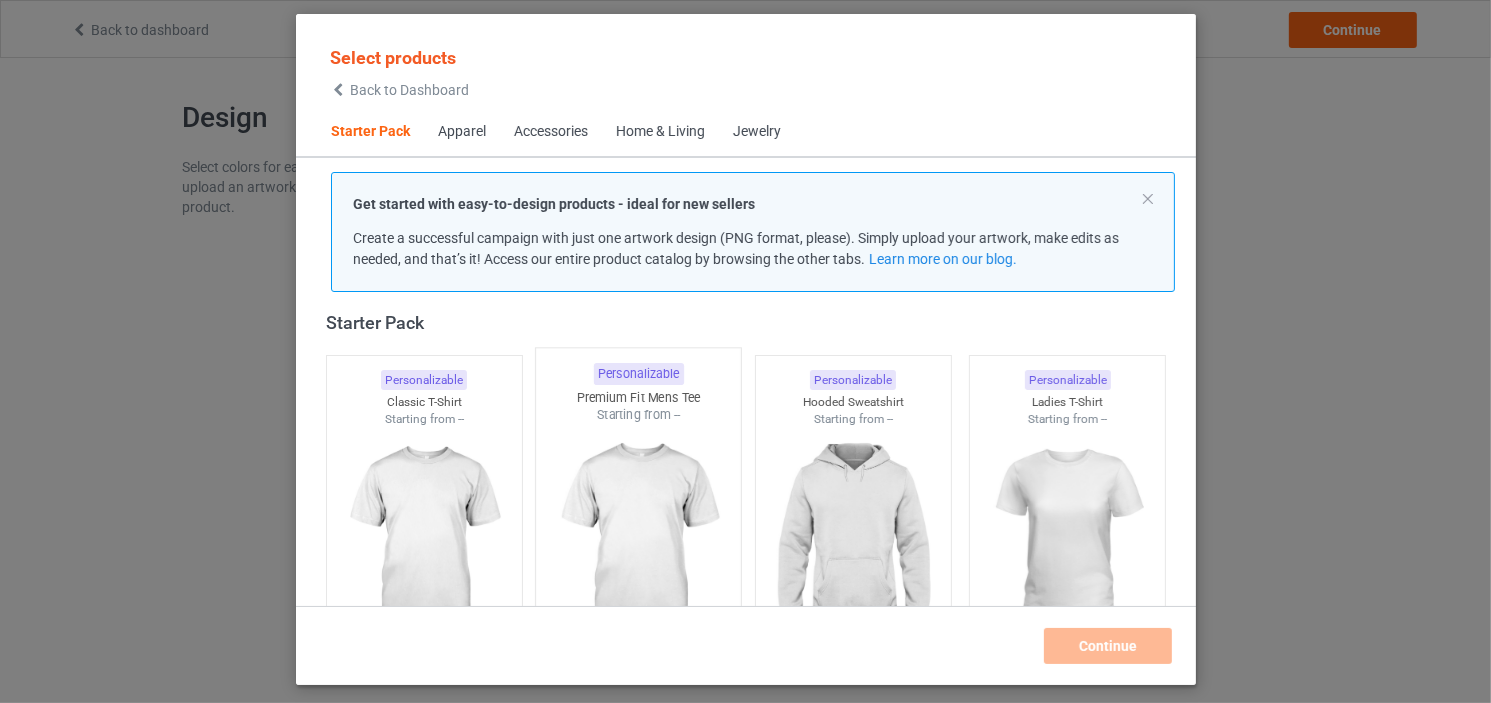 click at bounding box center [638, 541] 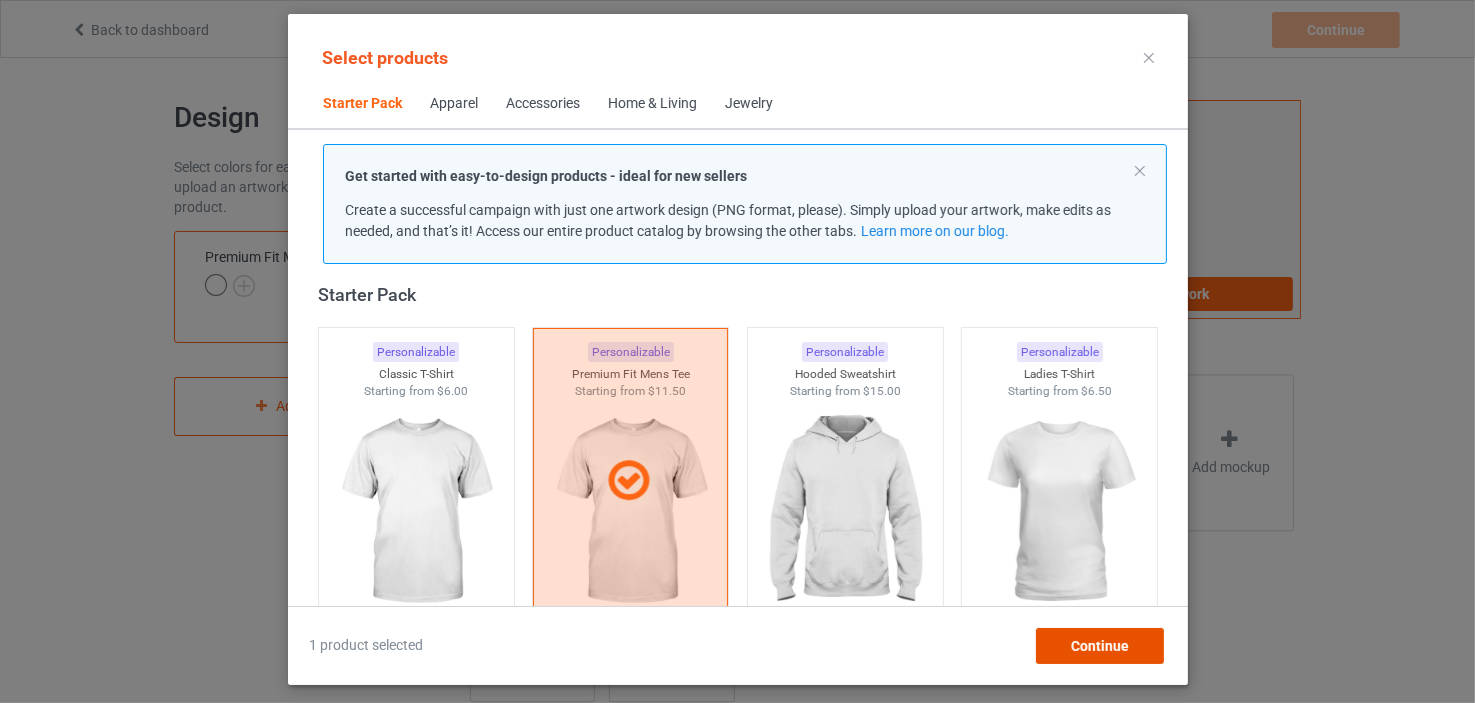 click on "Continue" at bounding box center (1099, 646) 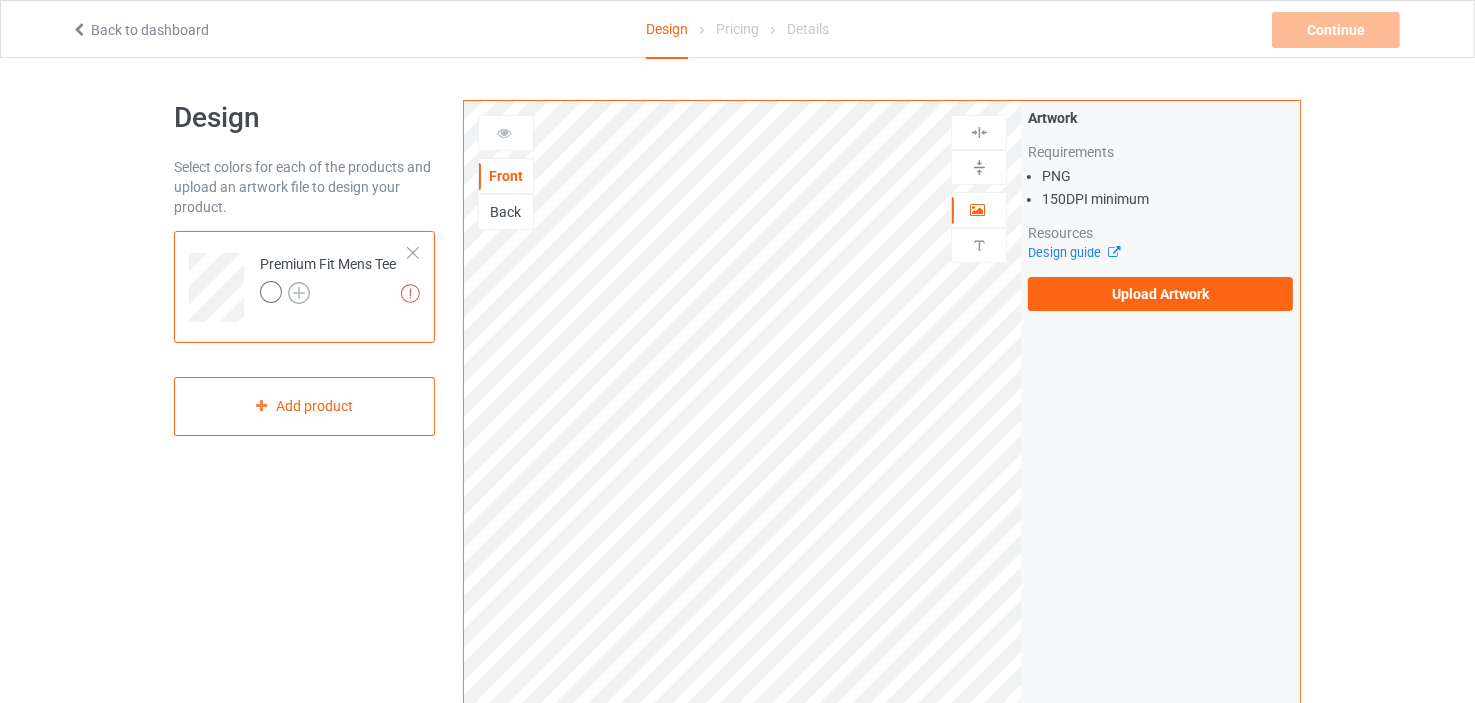 click at bounding box center [299, 293] 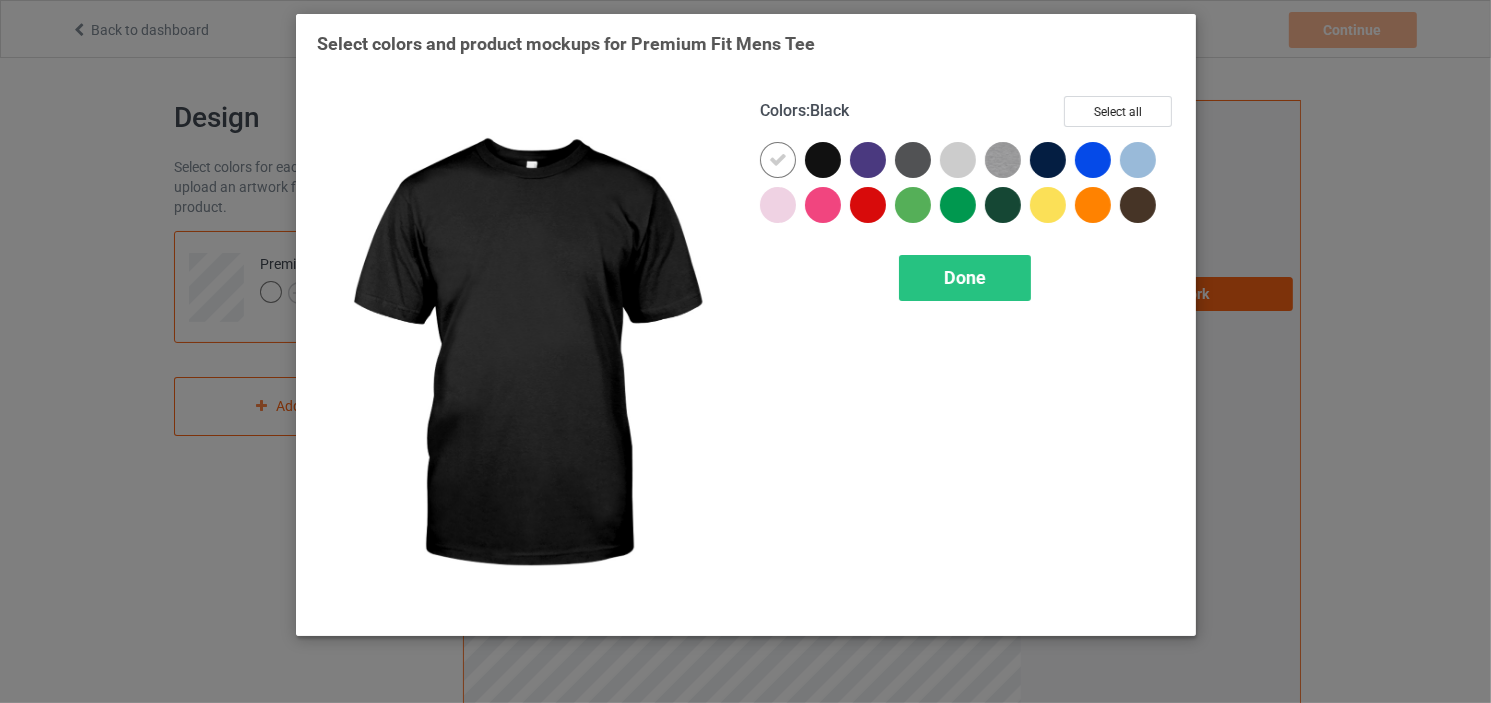 click at bounding box center [823, 160] 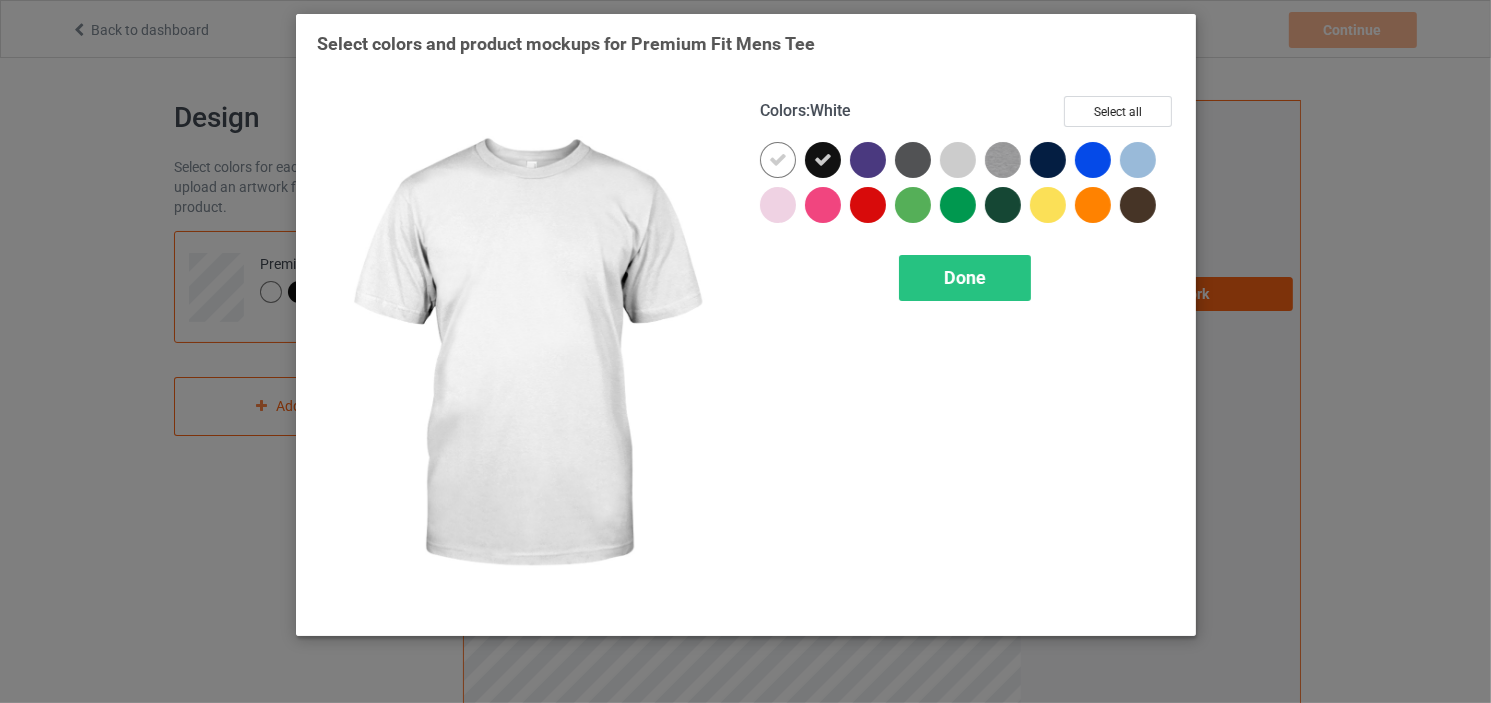 click at bounding box center (778, 160) 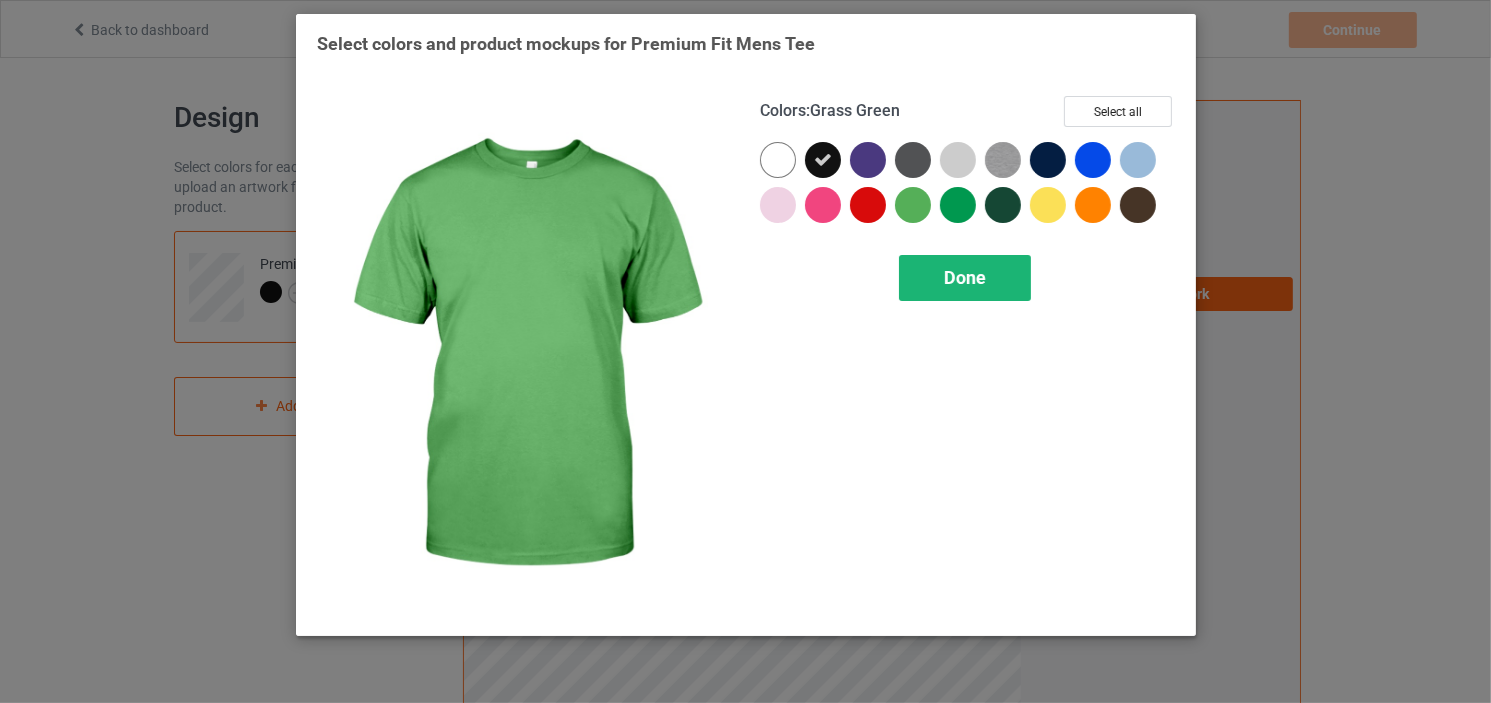 click on "Done" at bounding box center [965, 278] 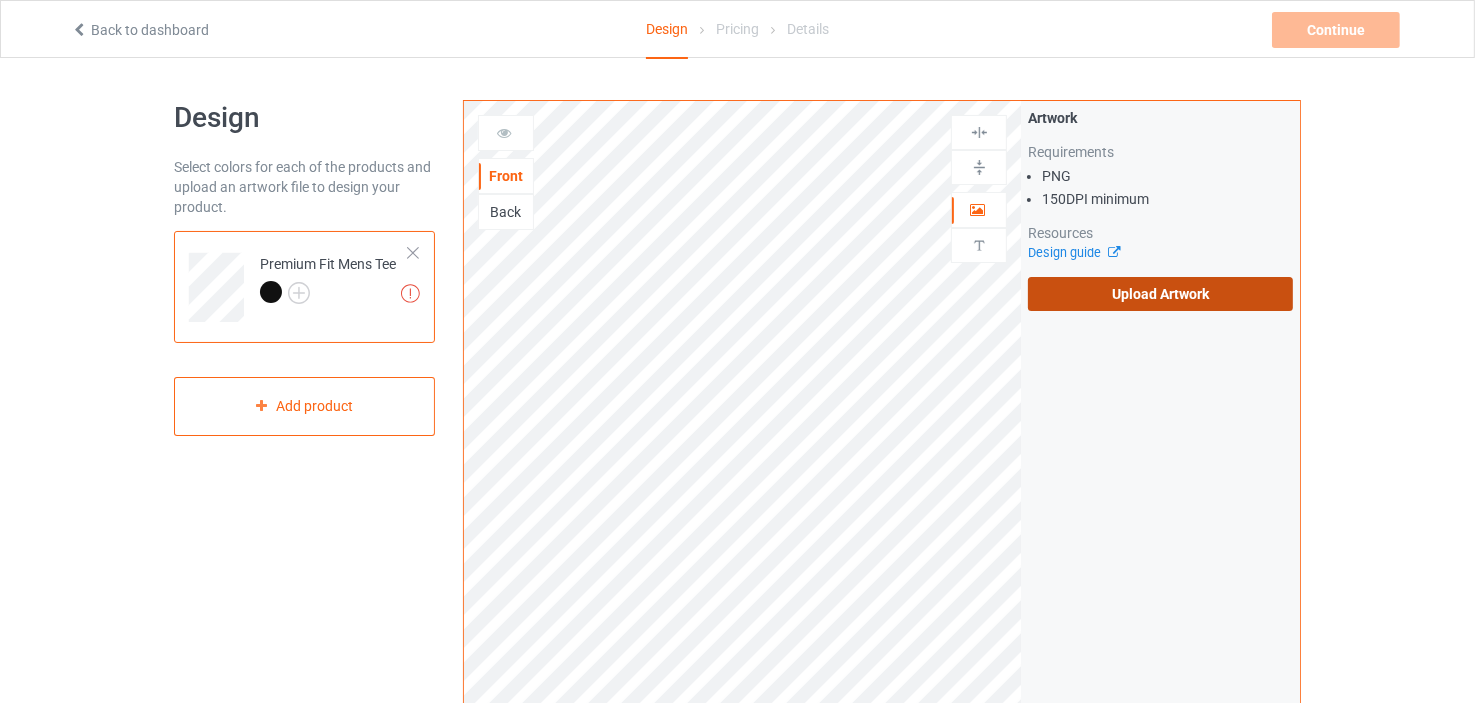 click on "Upload Artwork" at bounding box center (1160, 294) 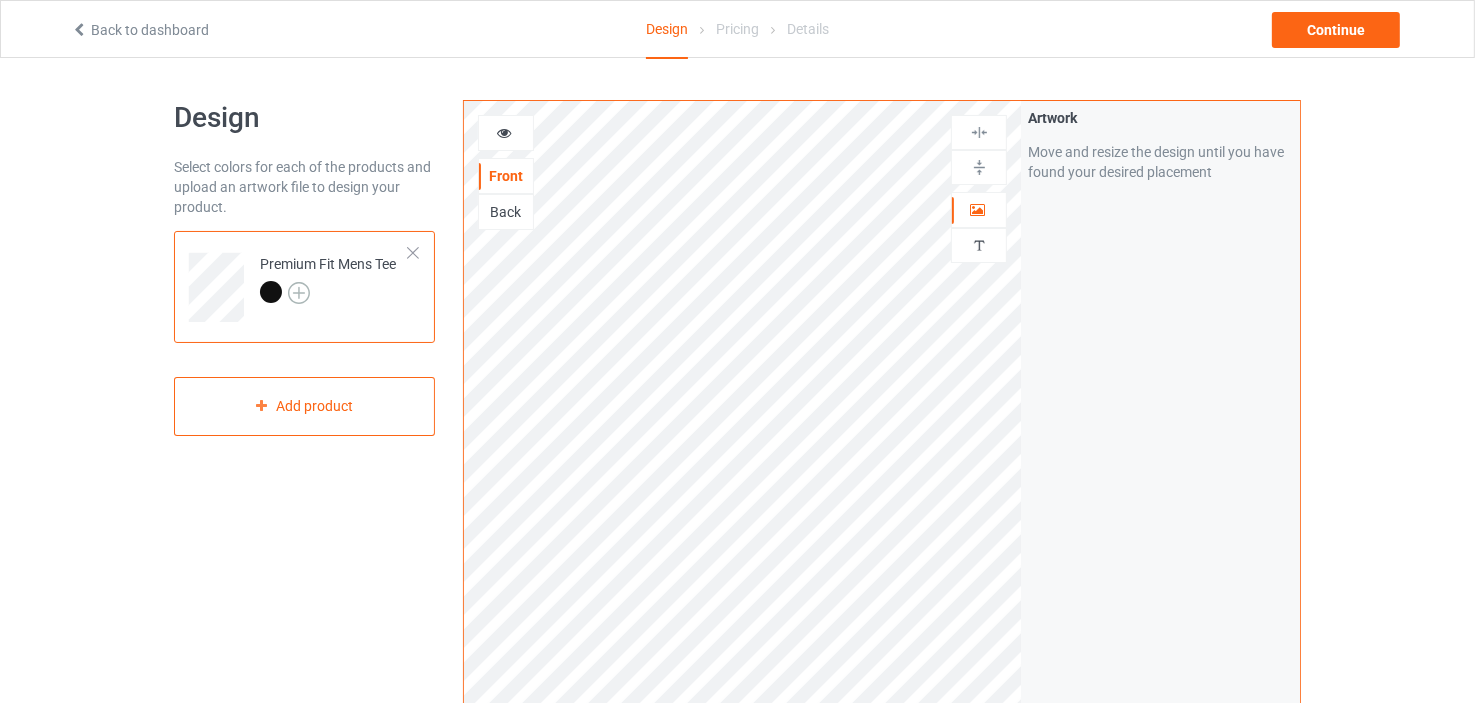 click at bounding box center (299, 293) 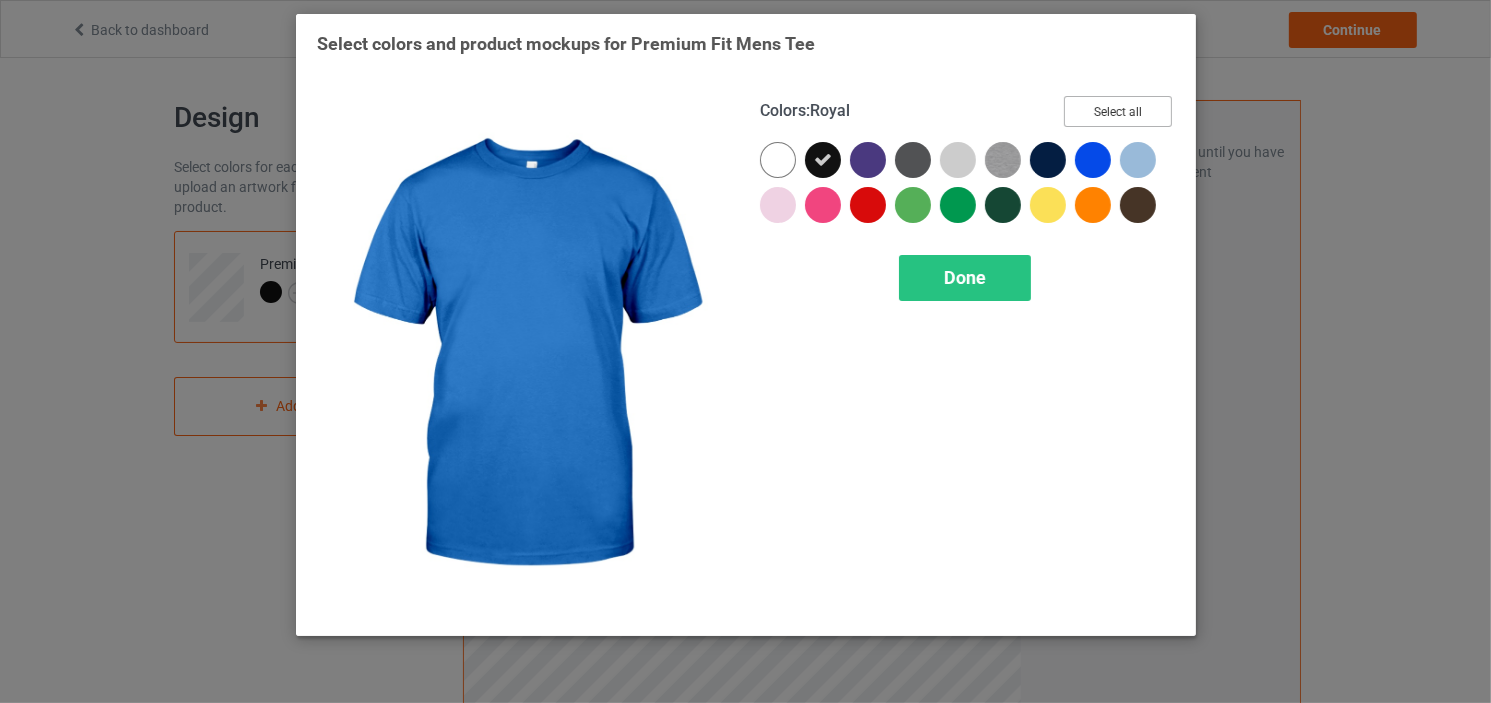 click on "Select all" at bounding box center (1118, 111) 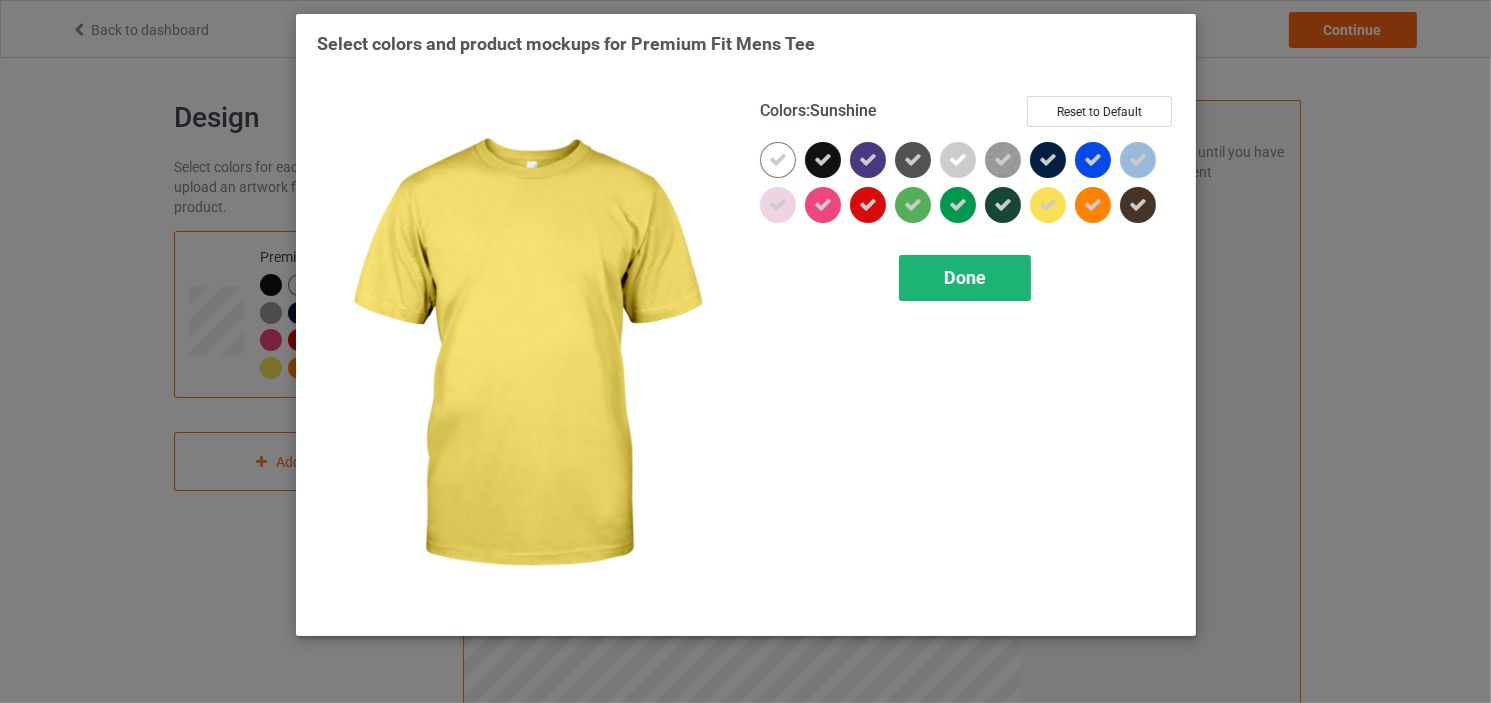 click on "Done" at bounding box center (965, 278) 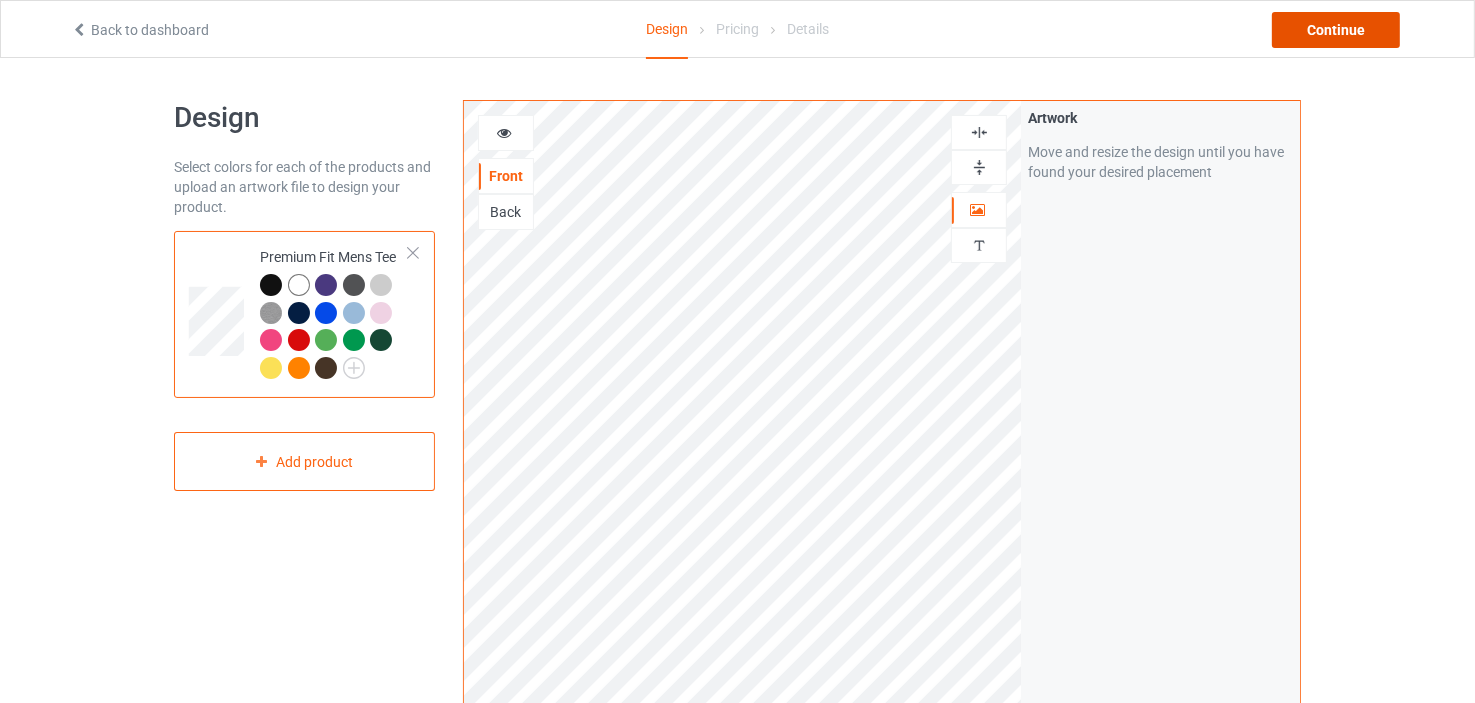 click on "Continue" at bounding box center [1336, 30] 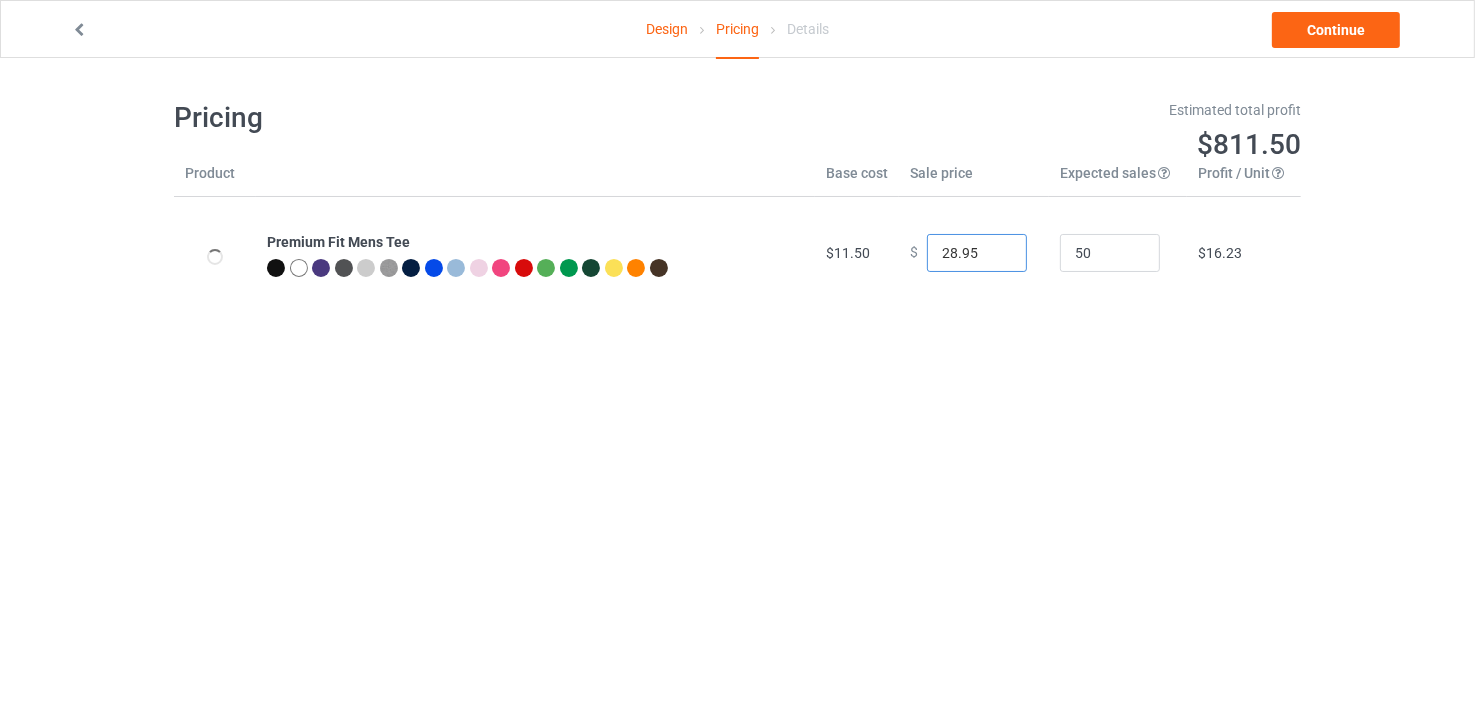 drag, startPoint x: 970, startPoint y: 255, endPoint x: 916, endPoint y: 264, distance: 54.74486 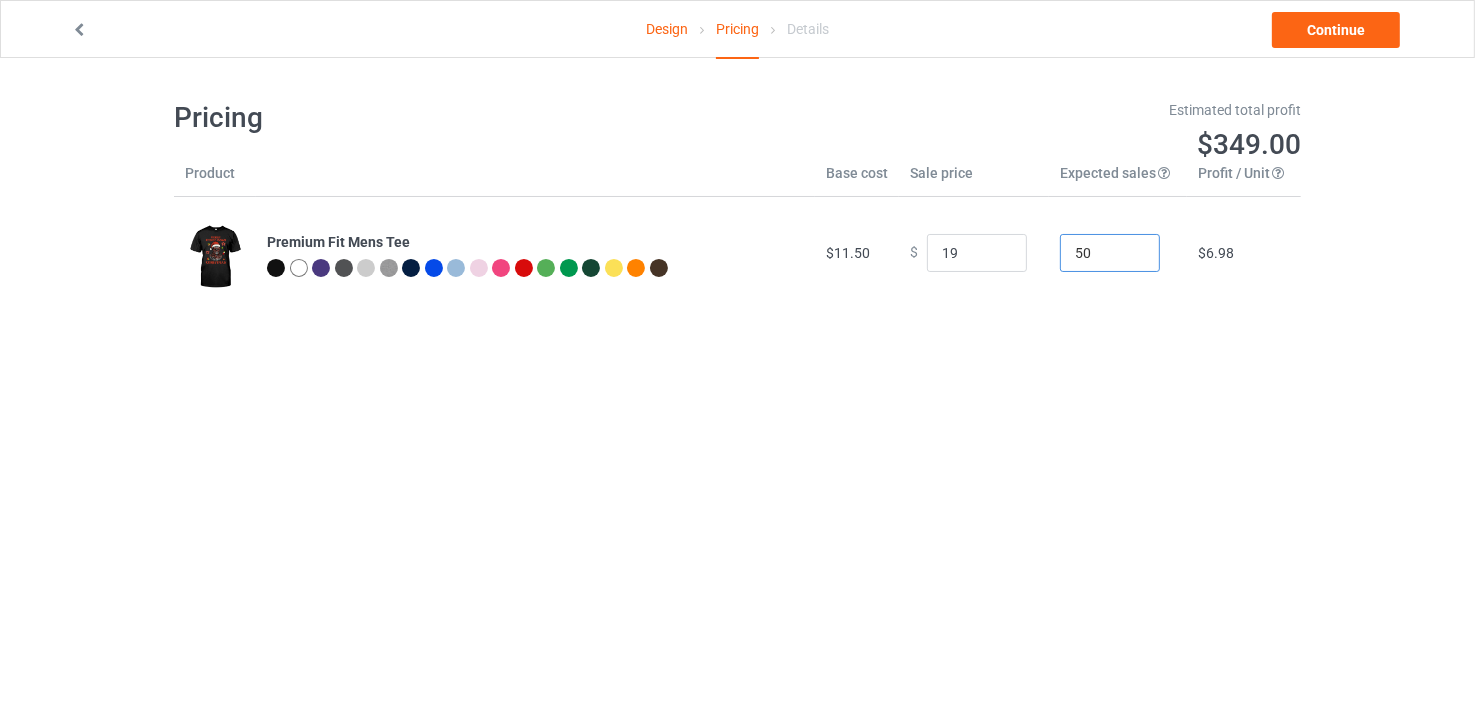 type on "19.00" 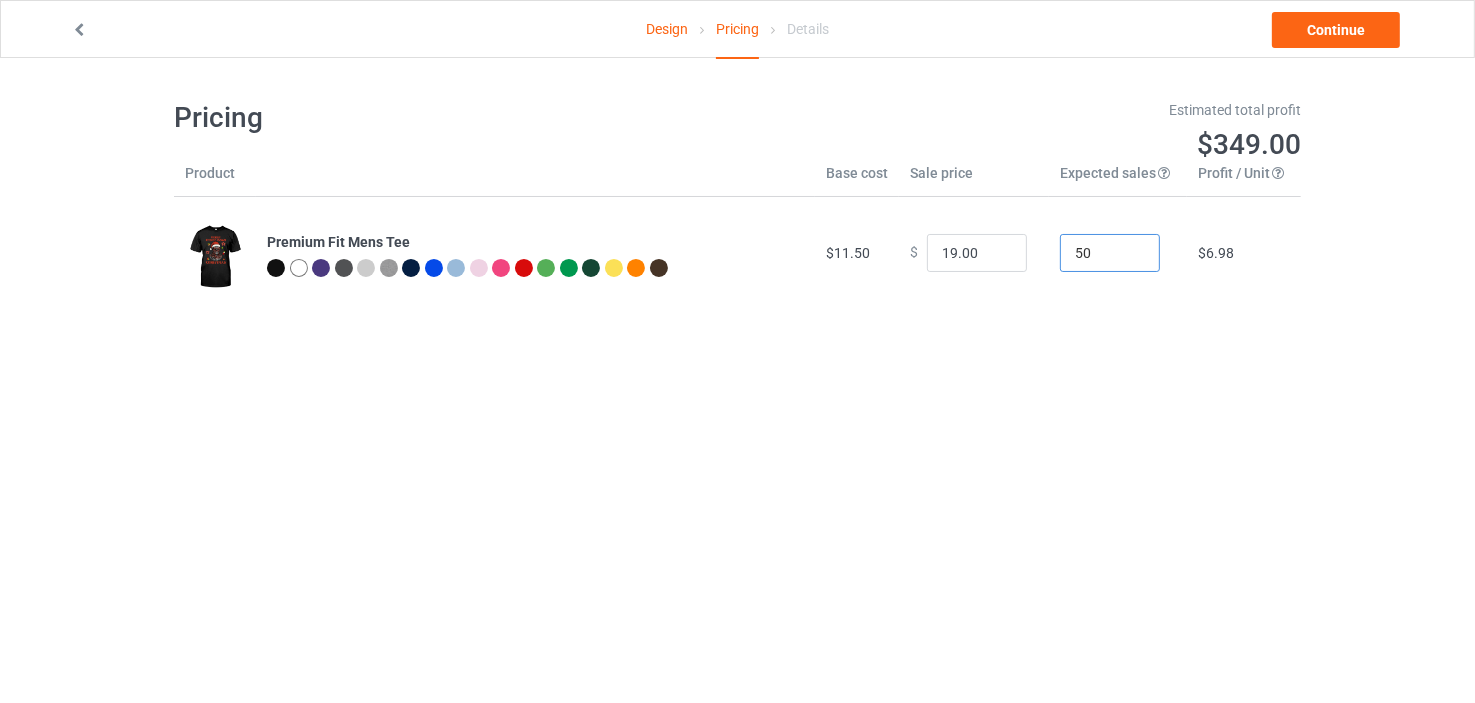 drag, startPoint x: 1080, startPoint y: 252, endPoint x: 1039, endPoint y: 260, distance: 41.773197 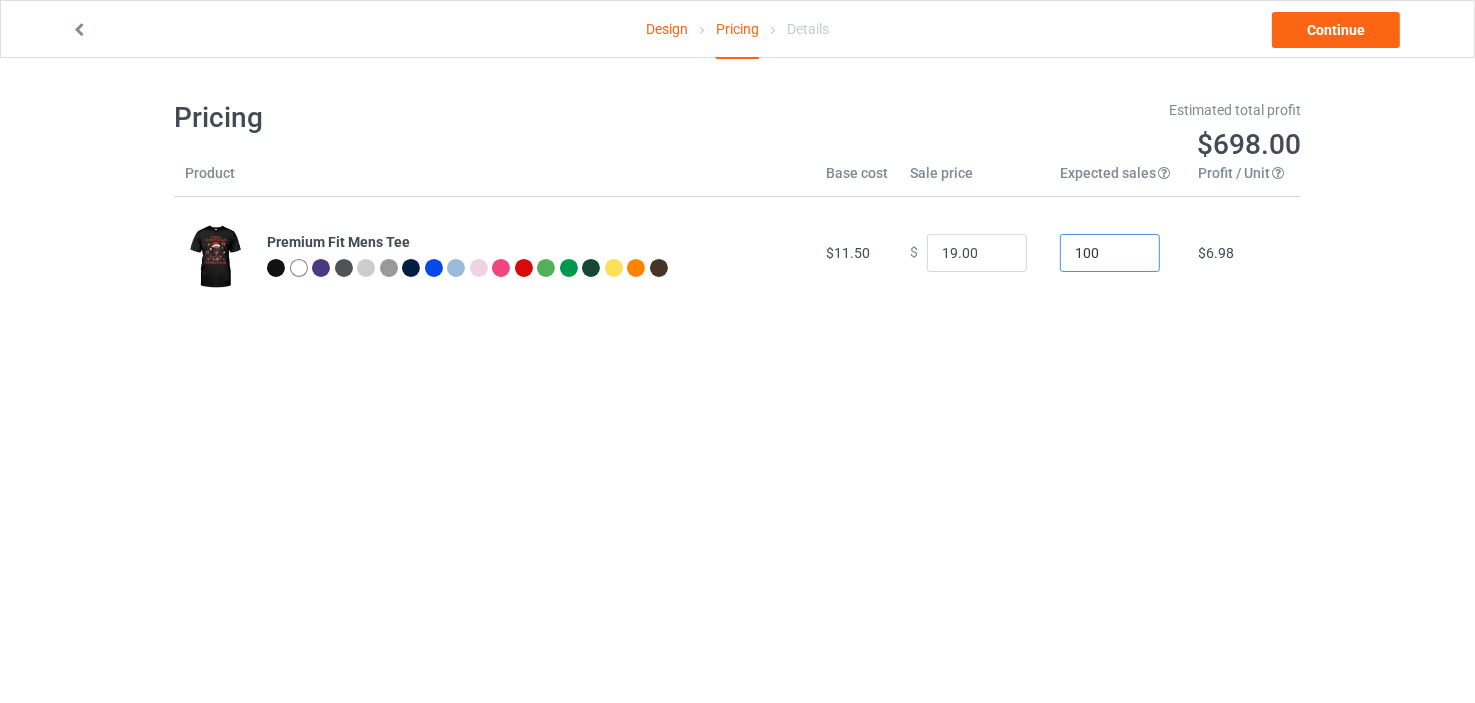 type on "100" 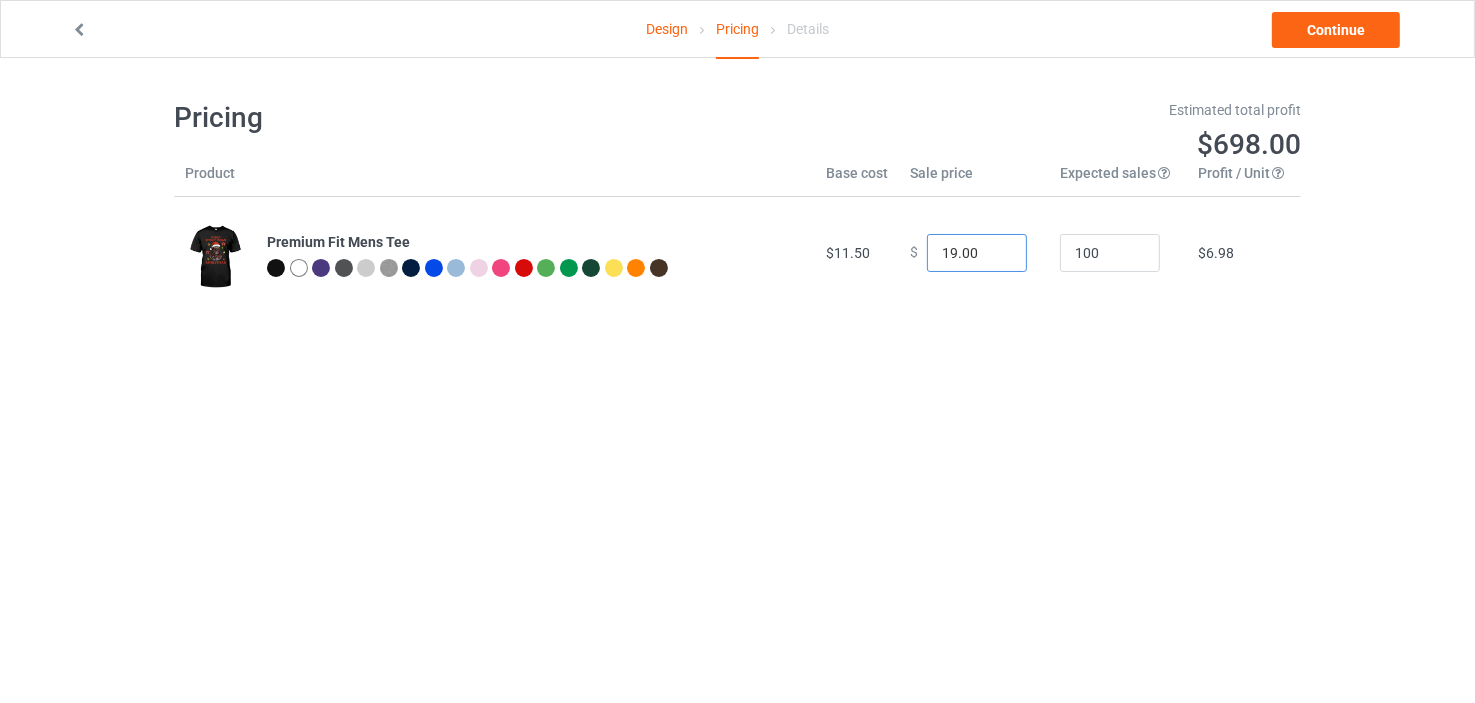 drag, startPoint x: 963, startPoint y: 255, endPoint x: 951, endPoint y: 255, distance: 12 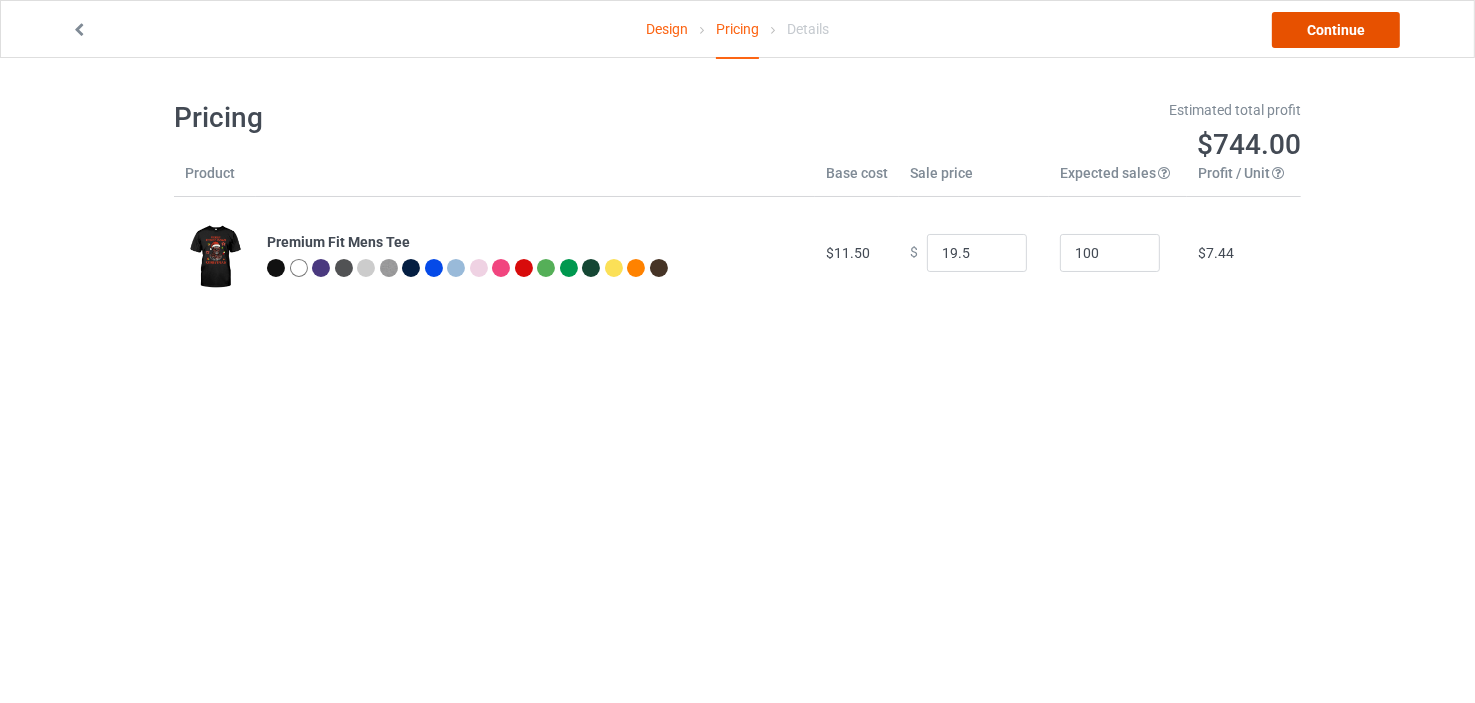 type on "19.50" 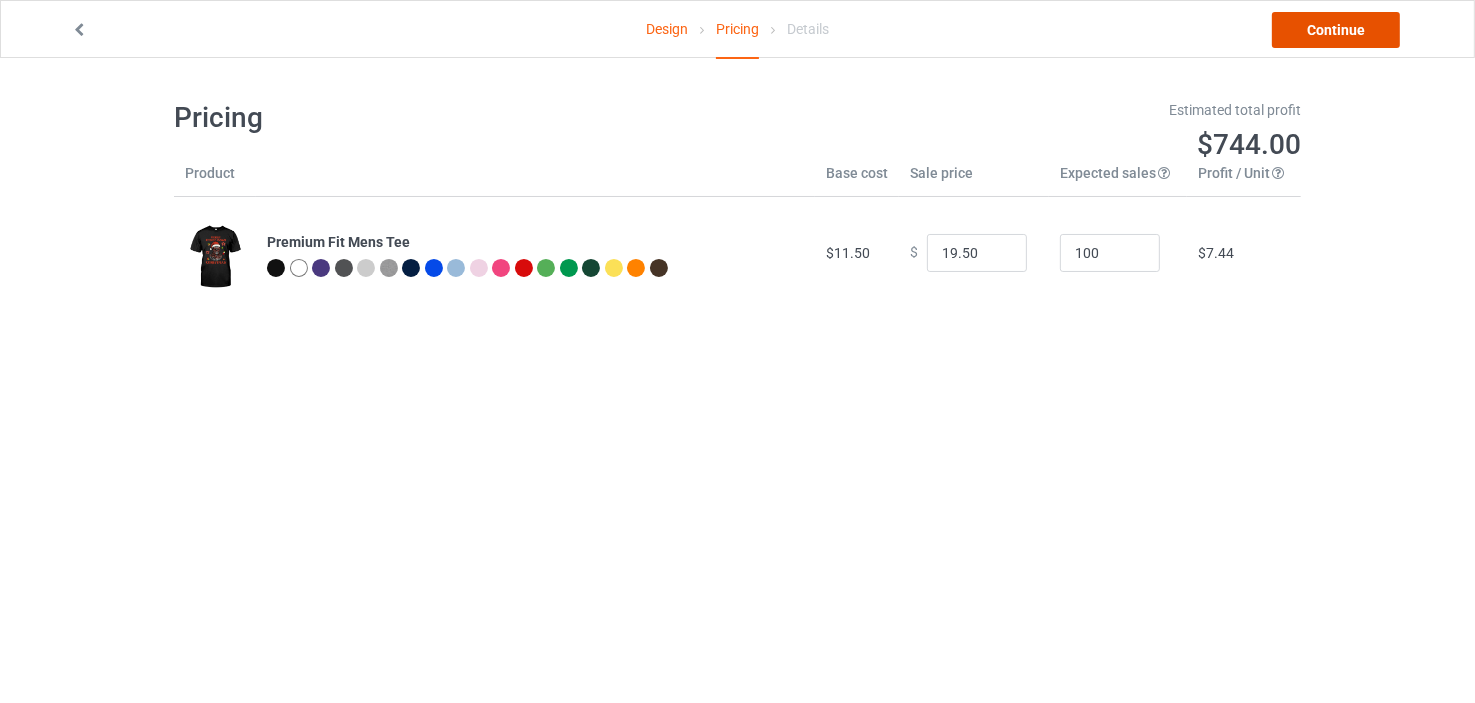 click on "Continue" at bounding box center (1336, 30) 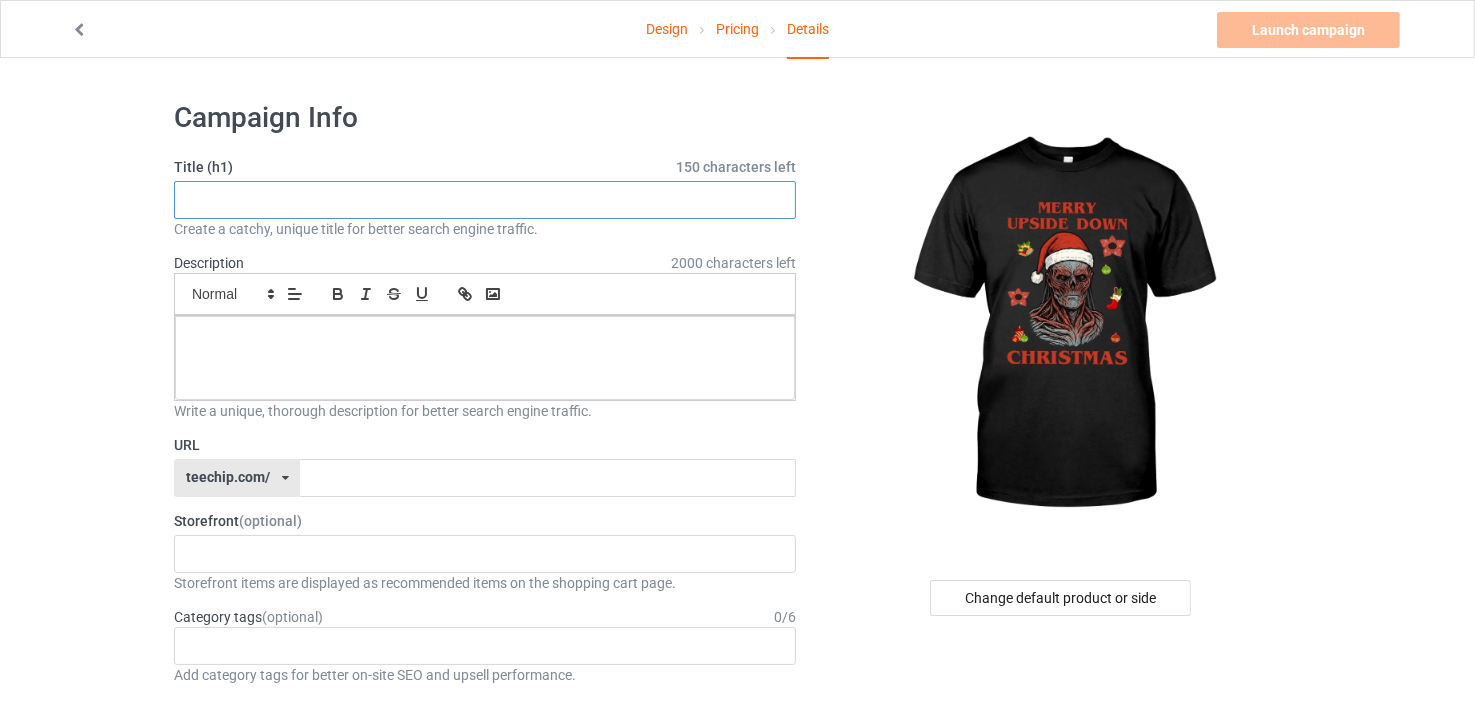 click at bounding box center [485, 200] 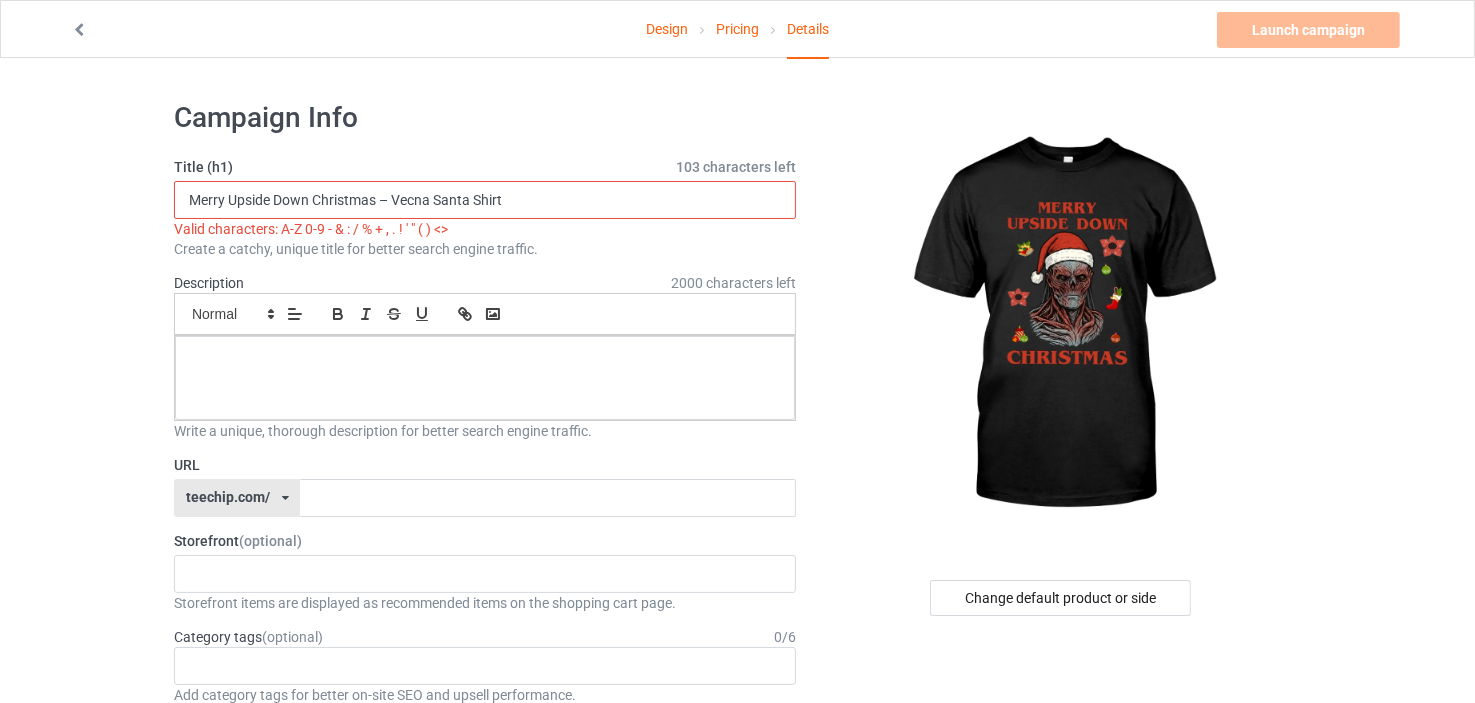click on "Merry Upside Down Christmas – Vecna Santa Shirt" at bounding box center [485, 200] 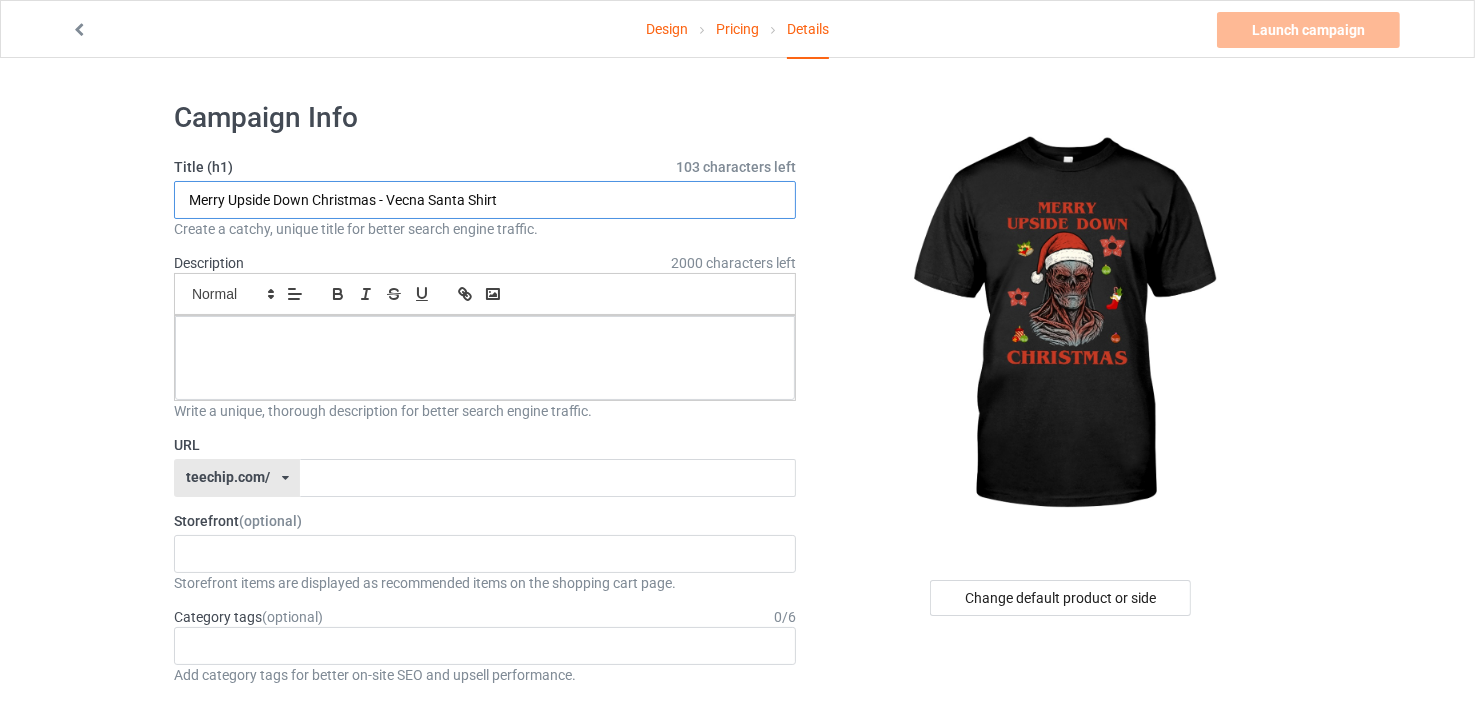 type on "Merry Upside Down Christmas - Vecna Santa Shirt" 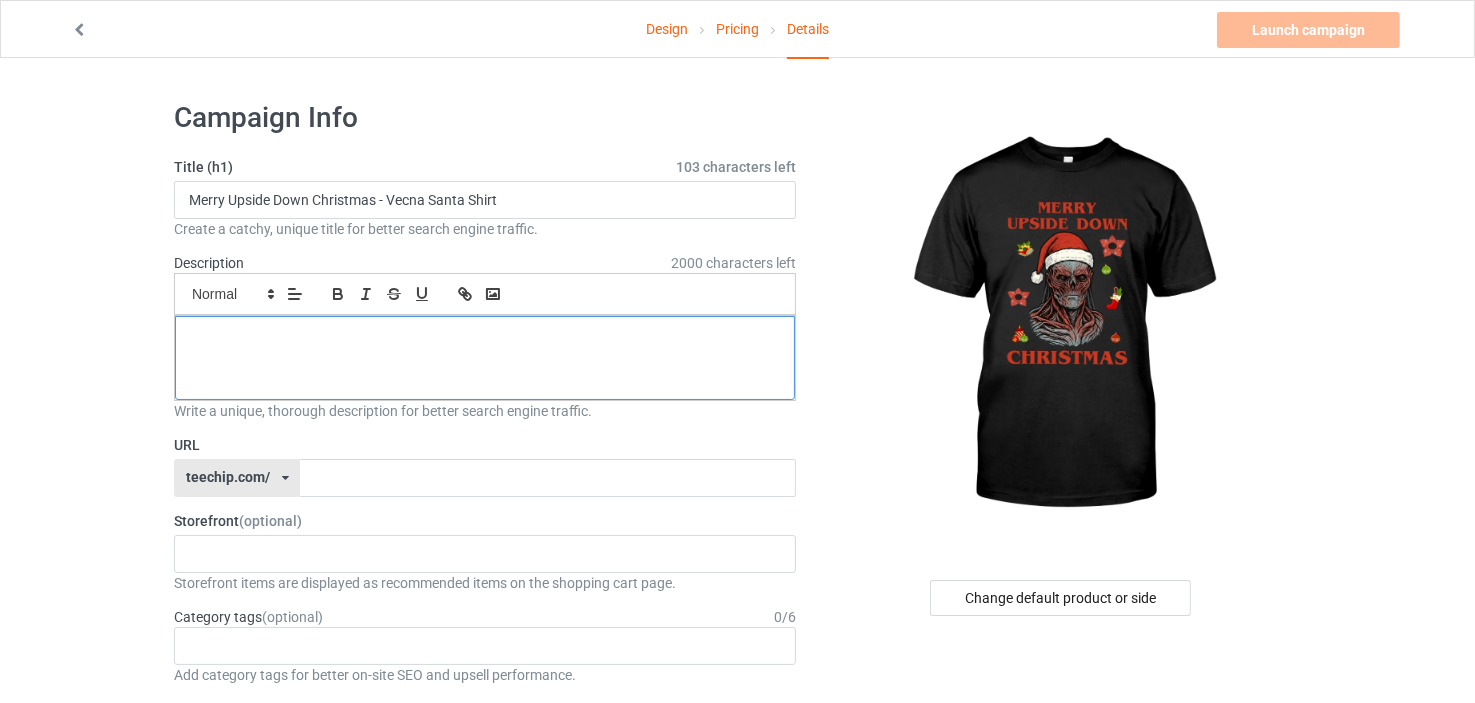 click at bounding box center [485, 338] 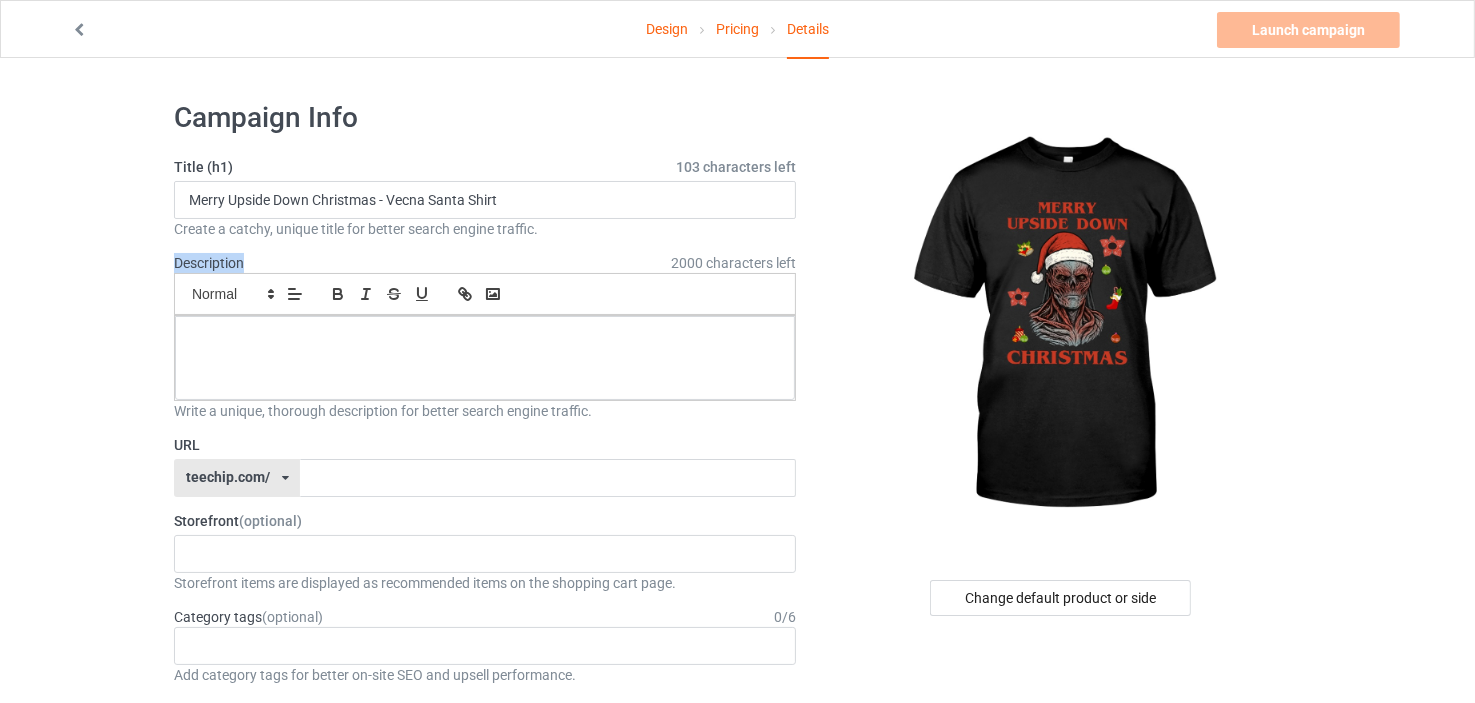 drag, startPoint x: 176, startPoint y: 261, endPoint x: 243, endPoint y: 261, distance: 67 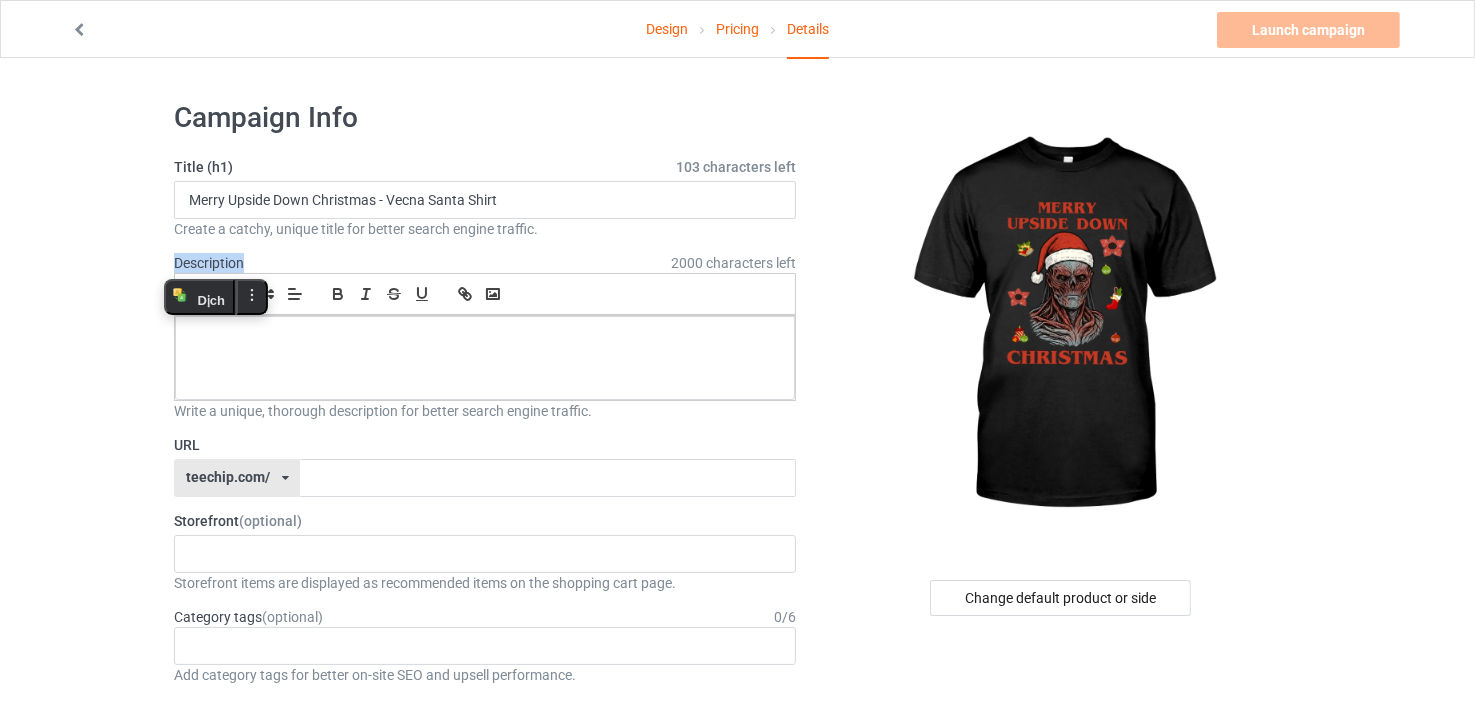copy on "Description" 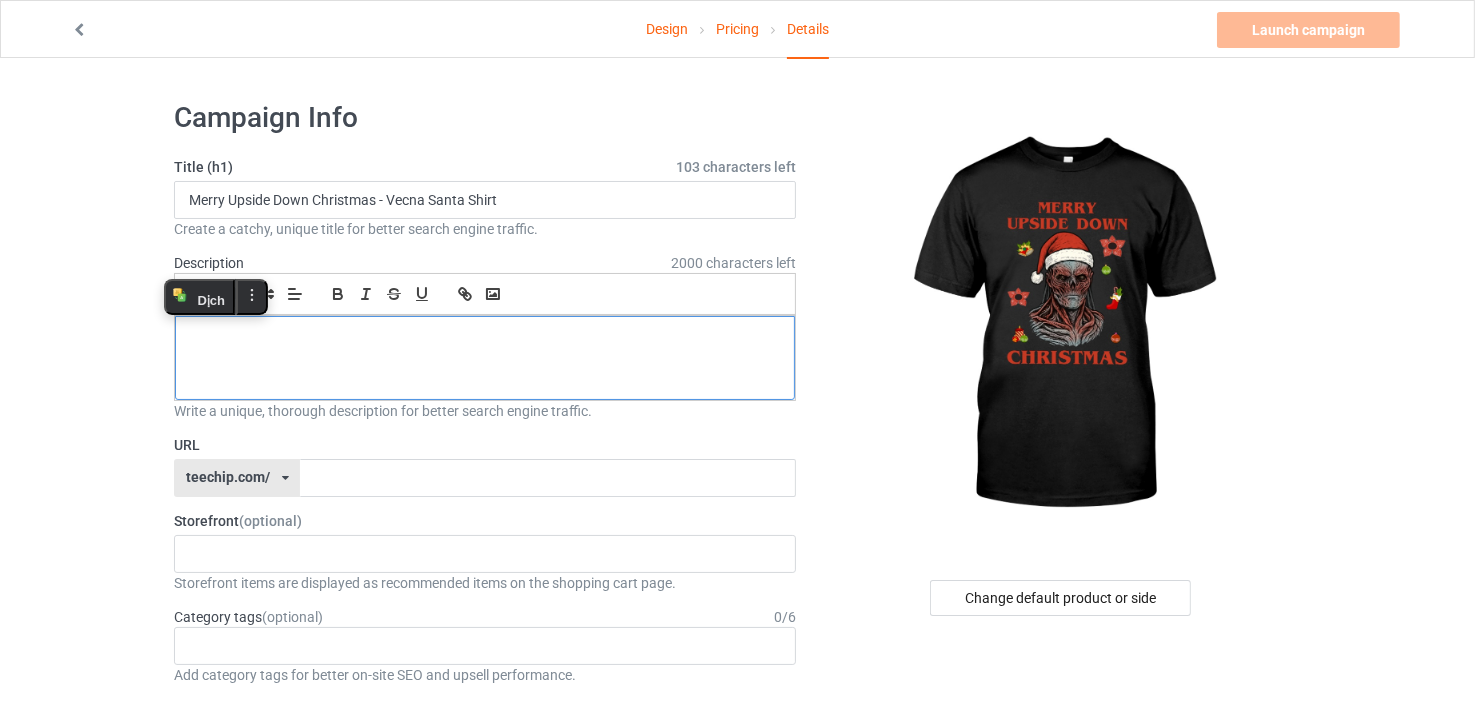 click at bounding box center [485, 338] 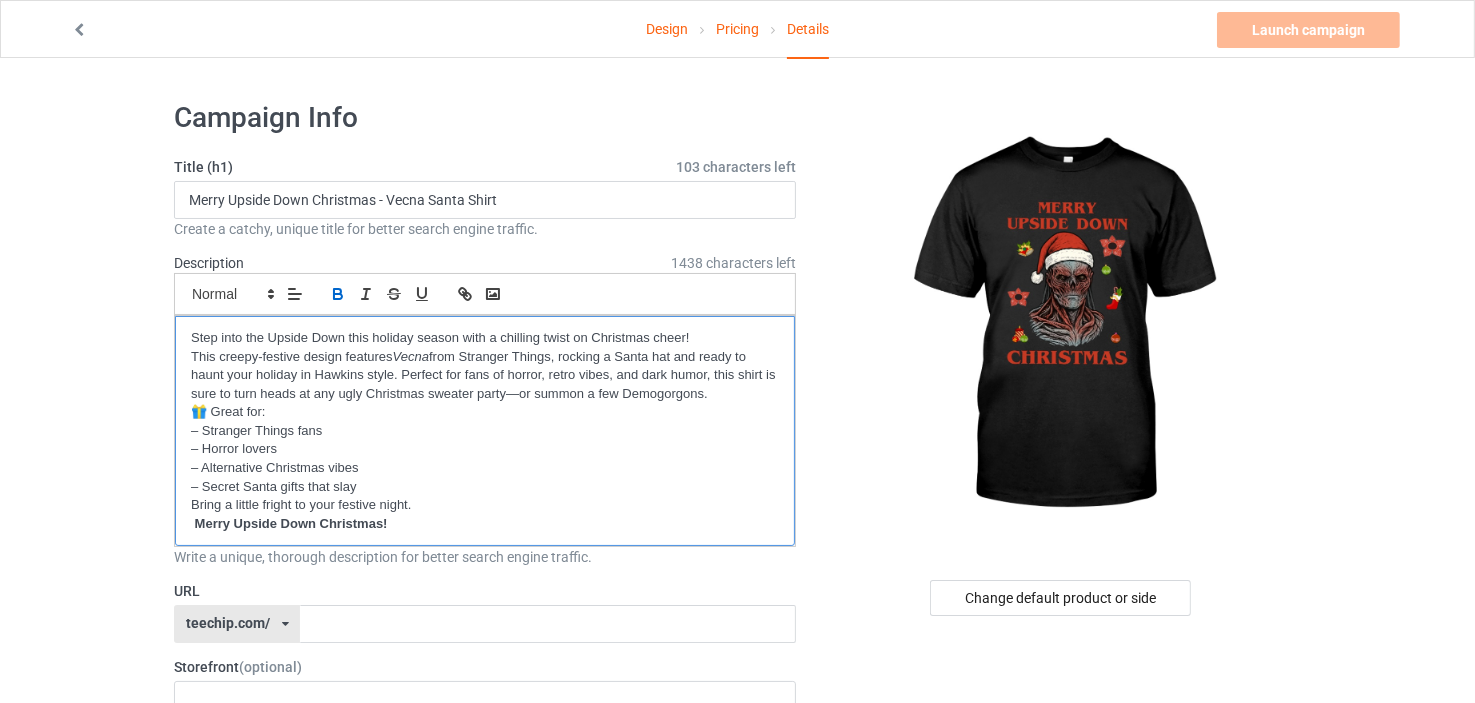 scroll, scrollTop: 0, scrollLeft: 0, axis: both 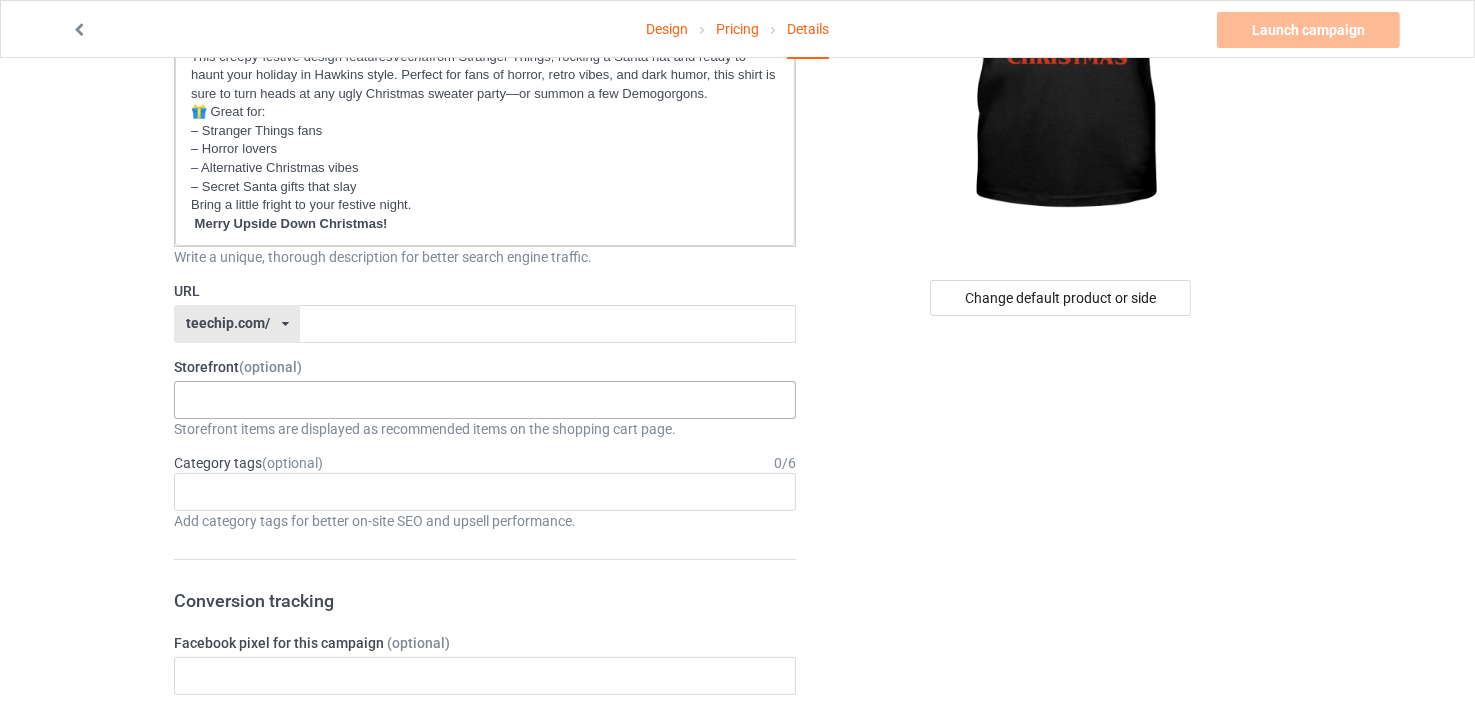 click on "Ngoc’s Tee Vibe & Wear [ID]" at bounding box center (485, 400) 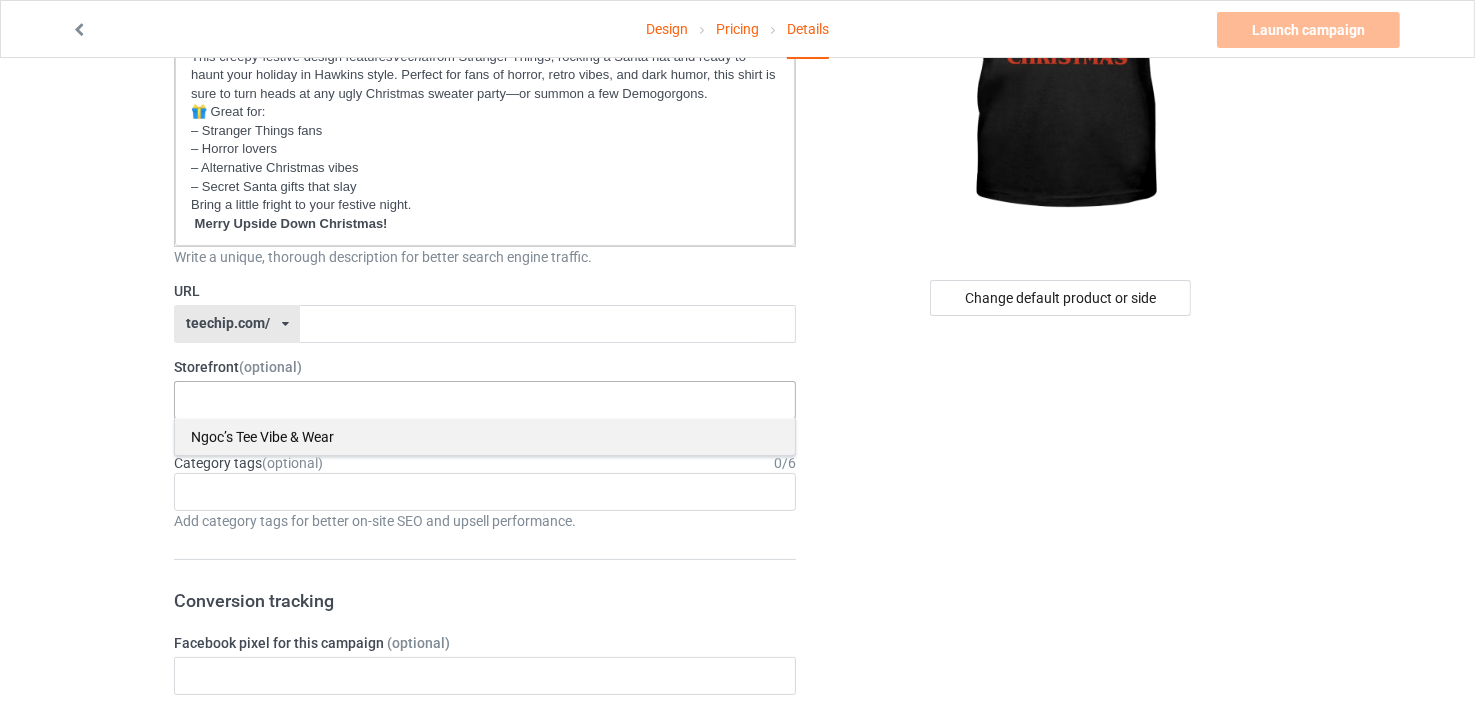 click on "Ngoc’s Tee Vibe & Wear" at bounding box center [485, 436] 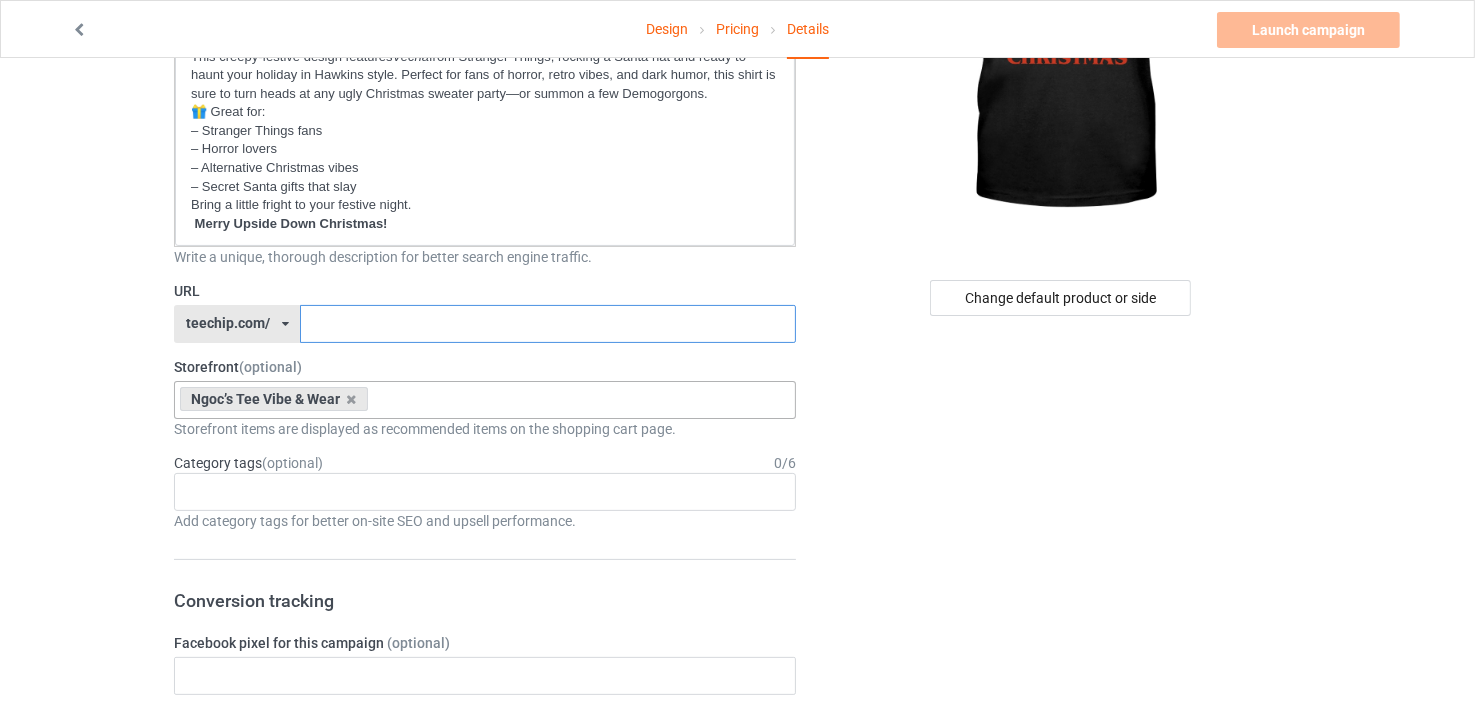 click at bounding box center (547, 324) 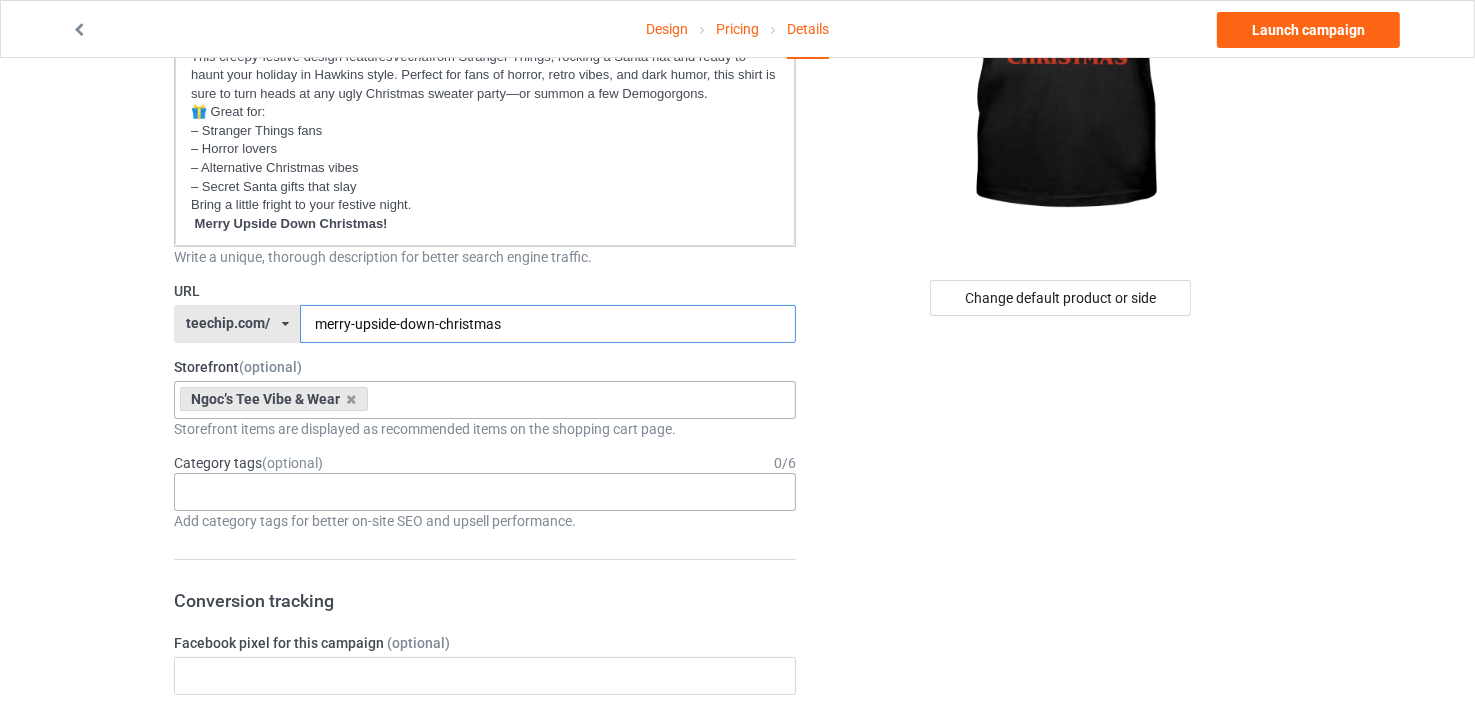 type on "merry-upside-down-christmas" 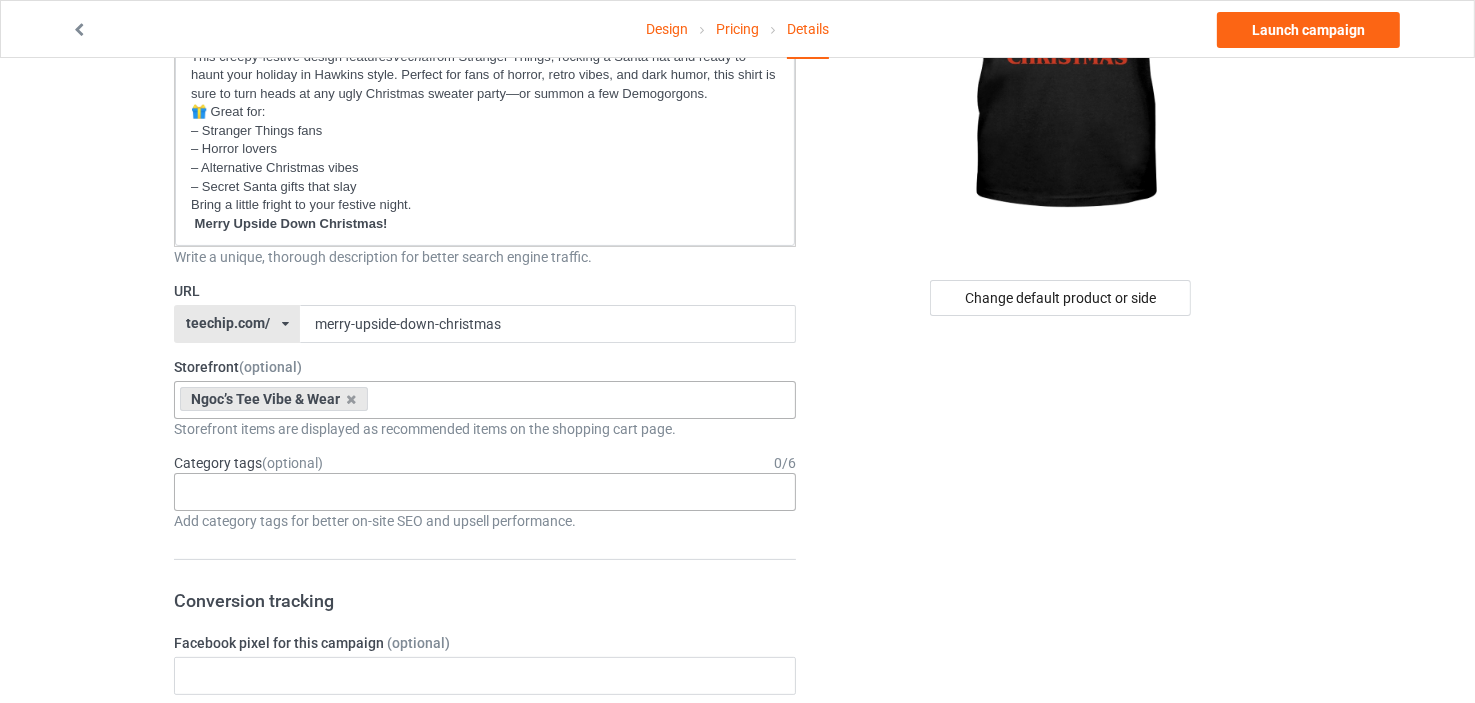 click on "Age > 1-19 > 1 Age > 1-12 Months > 1 Month Age > 1-12 Months Age > 1-19 Age > 1-19 > 10 Age > 1-12 Months > 10 Month Age > 80-100 > 100 Sports > Running > 10K Run Age > 1-19 > 11 Age > 1-12 Months > 11 Month Age > 1-19 > 12 Age > 1-12 Months > 12 Month Age > 1-19 > 13 Age > 1-19 > 14 Age > 1-19 > 15 Sports > Running > 15K Run Age > 1-19 > 16 Age > 1-19 > 17 Age > 1-19 > 18 Age > 1-19 > 19 Age > Decades > 1920s Age > Decades > 1930s Age > Decades > 1940s Age > Decades > 1950s Age > Decades > 1960s Age > Decades > 1970s Age > Decades > 1980s Age > Decades > 1990s Age > 1-19 > 2 Age > 1-12 Months > 2 Month Age > 20-39 > 20 Age > 20-39 Age > Decades > 2000s Age > Decades > 2010s Age > 20-39 > 21 Age > 20-39 > 22 Age > 20-39 > 23 Age > 20-39 > 24 Age > 20-39 > 25 Age > 20-39 > 26 Age > 20-39 > 27 Age > 20-39 > 28 Age > 20-39 > 29 Age > 1-19 > 3 Age > 1-12 Months > 3 Month Sports > Basketball > 3-Pointer Age > 20-39 > 30 Age > 20-39 > 31 Age > 20-39 > 32 Age > 20-39 > 33 Age > 20-39 > 34 Age > 20-39 > 35 Age Jobs 1" at bounding box center (485, 492) 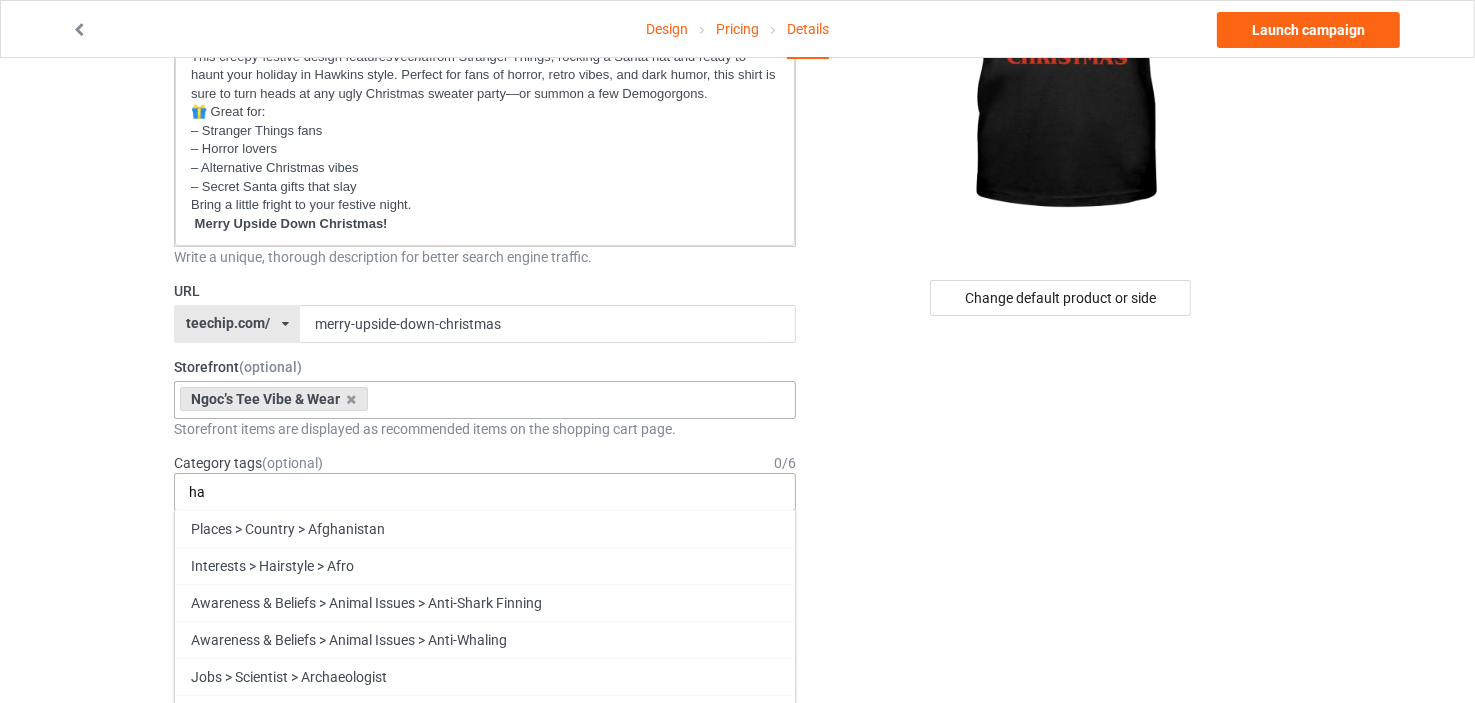 type on "h" 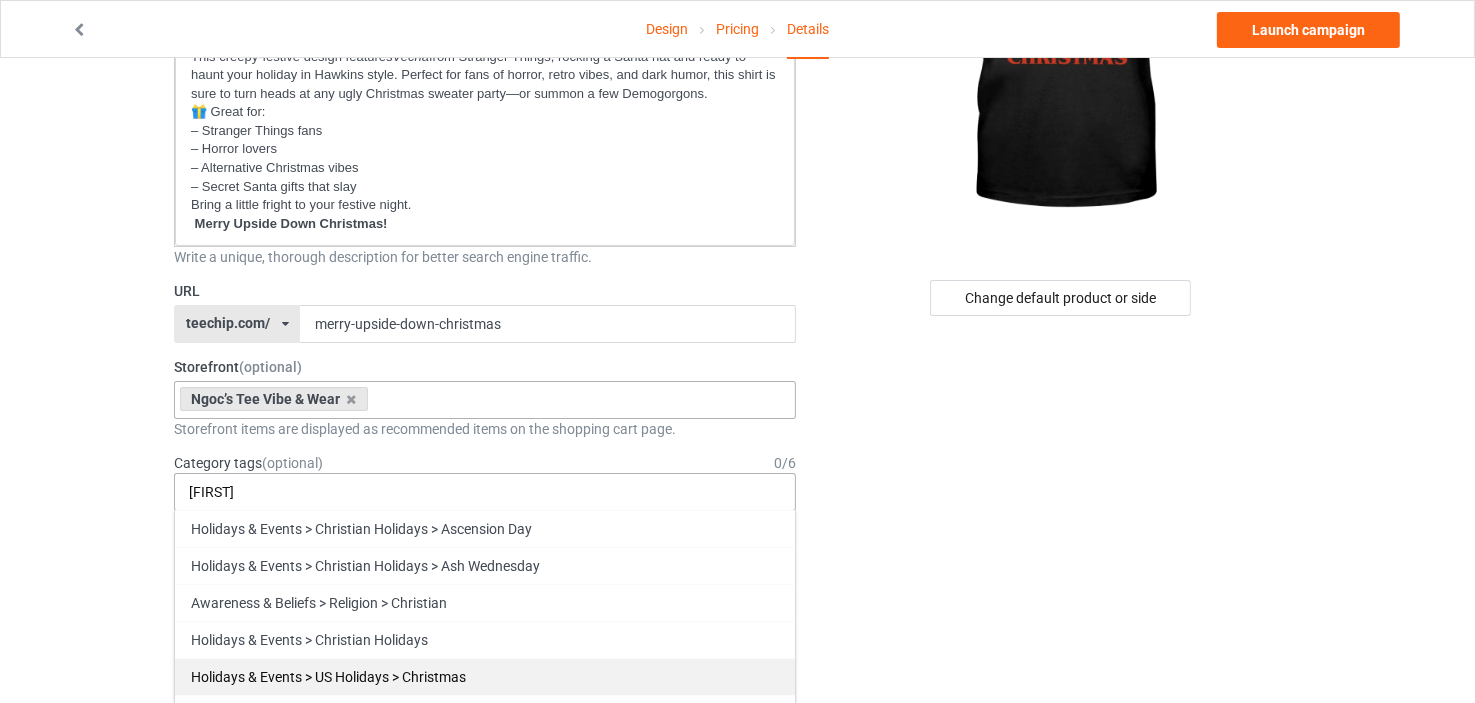type on "[FIRST]" 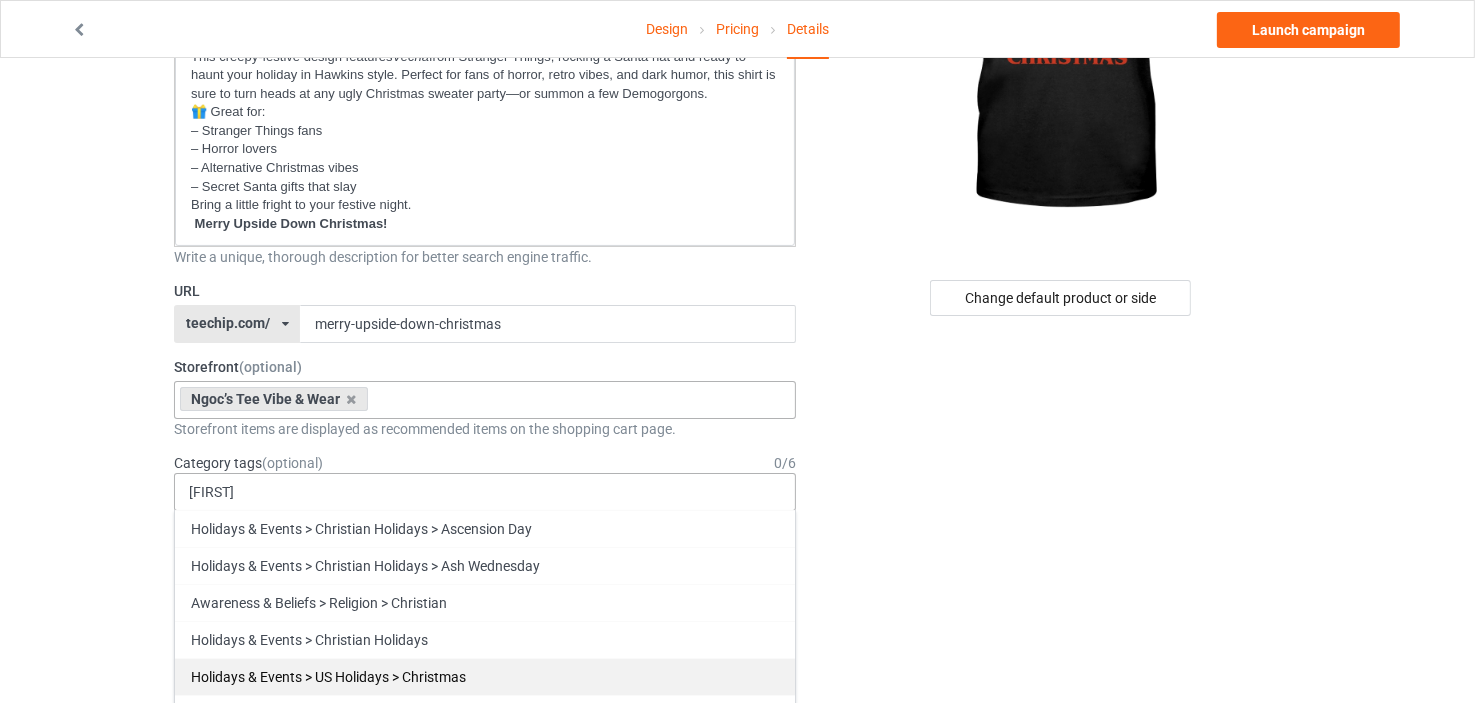click on "Holidays & Events > US Holidays > Christmas" at bounding box center (485, 676) 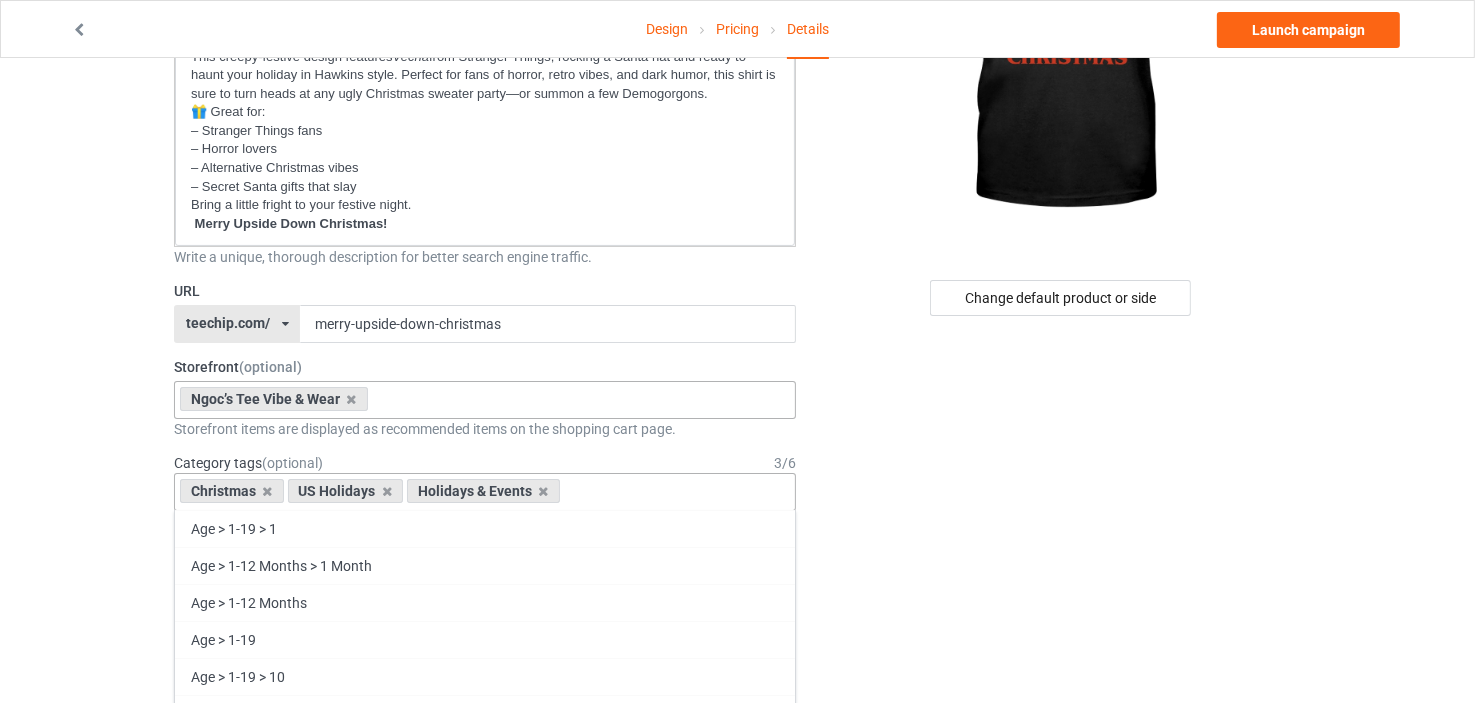 click on "Christmas US Holidays Holidays & Events Age > 1-19 > 1 Age > 1-12 Months > 1 Month Age > 1-12 Months Age > 1-19 Age > 1-19 > 10 Age > 1-12 Months > 10 Month Age > 80-100 > 100 Sports > Running > 10K Run Age > 1-19 > 11 Age > 1-12 Months > 11 Month Age > 1-19 > 12 Age > 1-12 Months > 12 Month Age > 1-19 > 13 Age > 1-19 > 14 Age > 1-19 > 15 Sports > Running > 15K Run Age > 1-19 > 16 Age > 1-19 > 17 Age > 1-19 > 18 Age > 1-19 > 19 Age > Decades > 1920s Age > Decades > 1930s Age > Decades > 1940s Age > Decades > 1950s Age > Decades > 1960s Age > Decades > 1970s Age > Decades > 1980s Age > Decades > 1990s Age > 1-19 > 2 Age > 1-12 Months > 2 Month Age > 20-39 > 20 Age > 20-39 Age > Decades > 2000s Age > Decades > 2010s Age > 20-39 > 21 Age > 20-39 > 22 Age > 20-39 > 23 Age > 20-39 > 24 Age > 20-39 > 25 Age > 20-39 > 26 Age > 20-39 > 27 Age > 20-39 > 28 Age > 20-39 > 29 Age > 1-19 > 3 Age > 1-12 Months > 3 Month Sports > Basketball > 3-Pointer Age > 20-39 > 30 Age > 20-39 > 31 Age > 20-39 > 32 Age > 20-39 > 33" at bounding box center (485, 492) 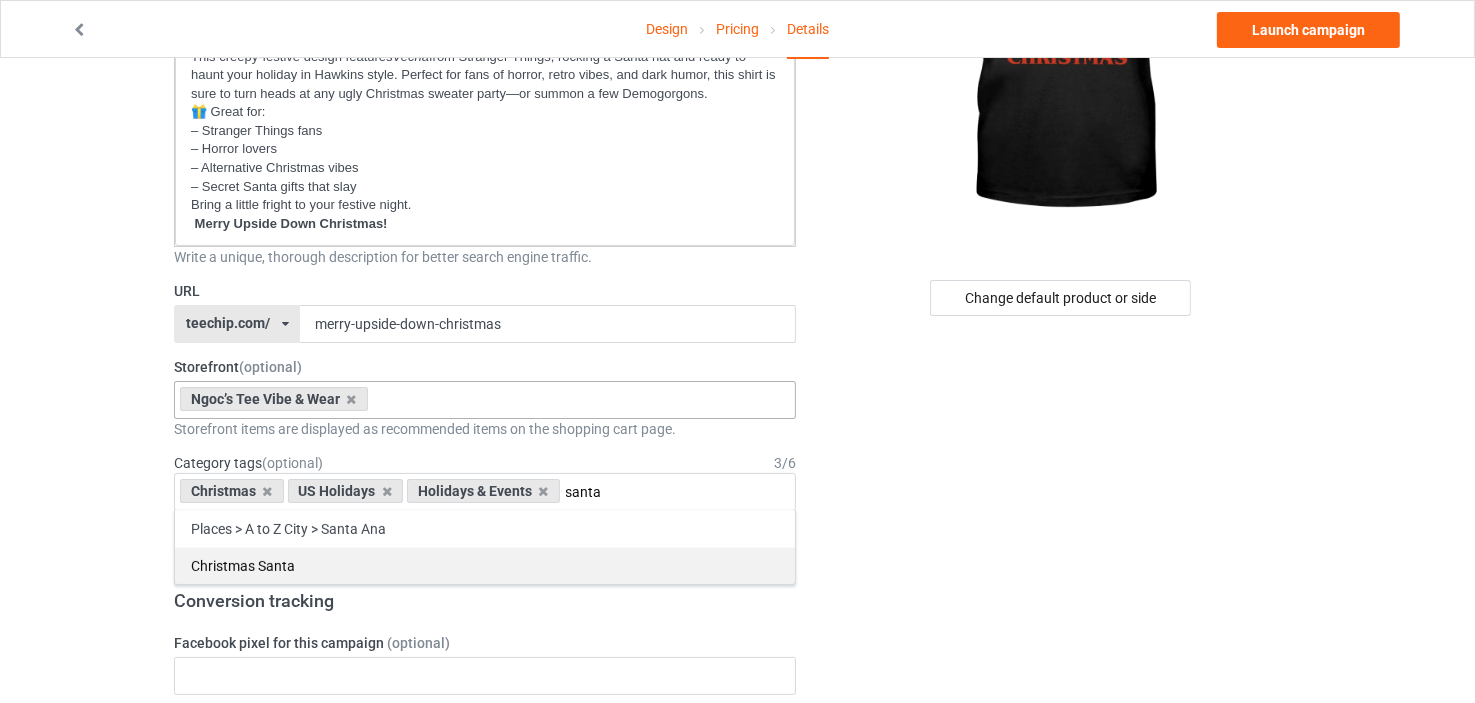 type on "santa" 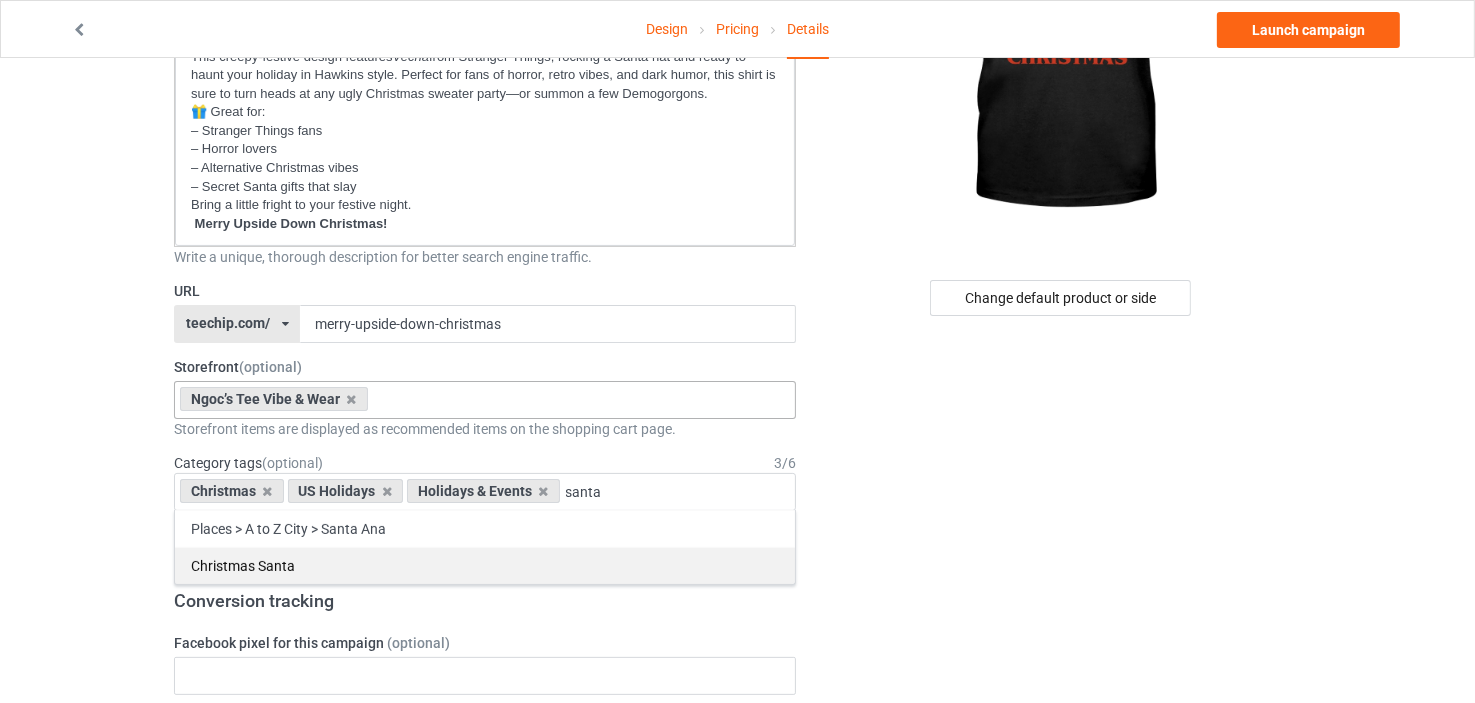 click on "Christmas Santa" at bounding box center (485, 565) 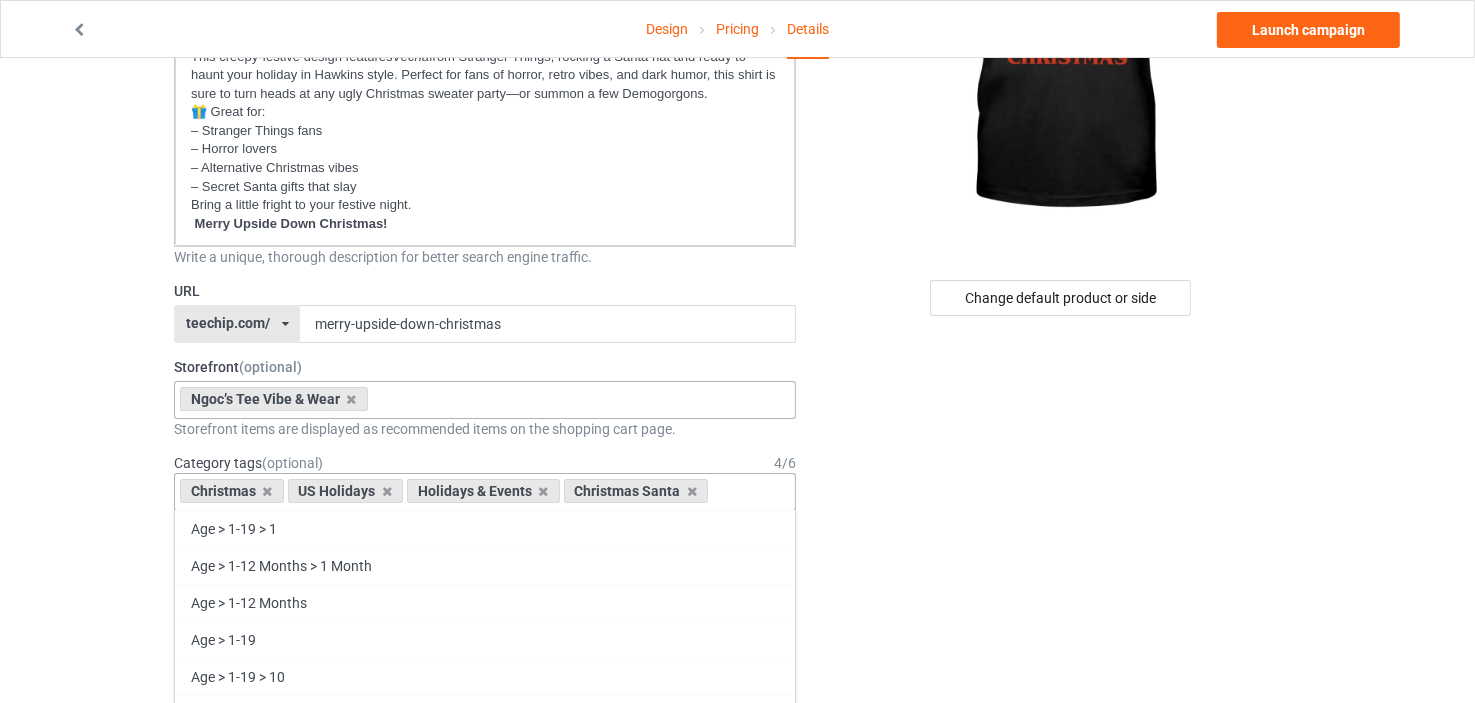 type on "f" 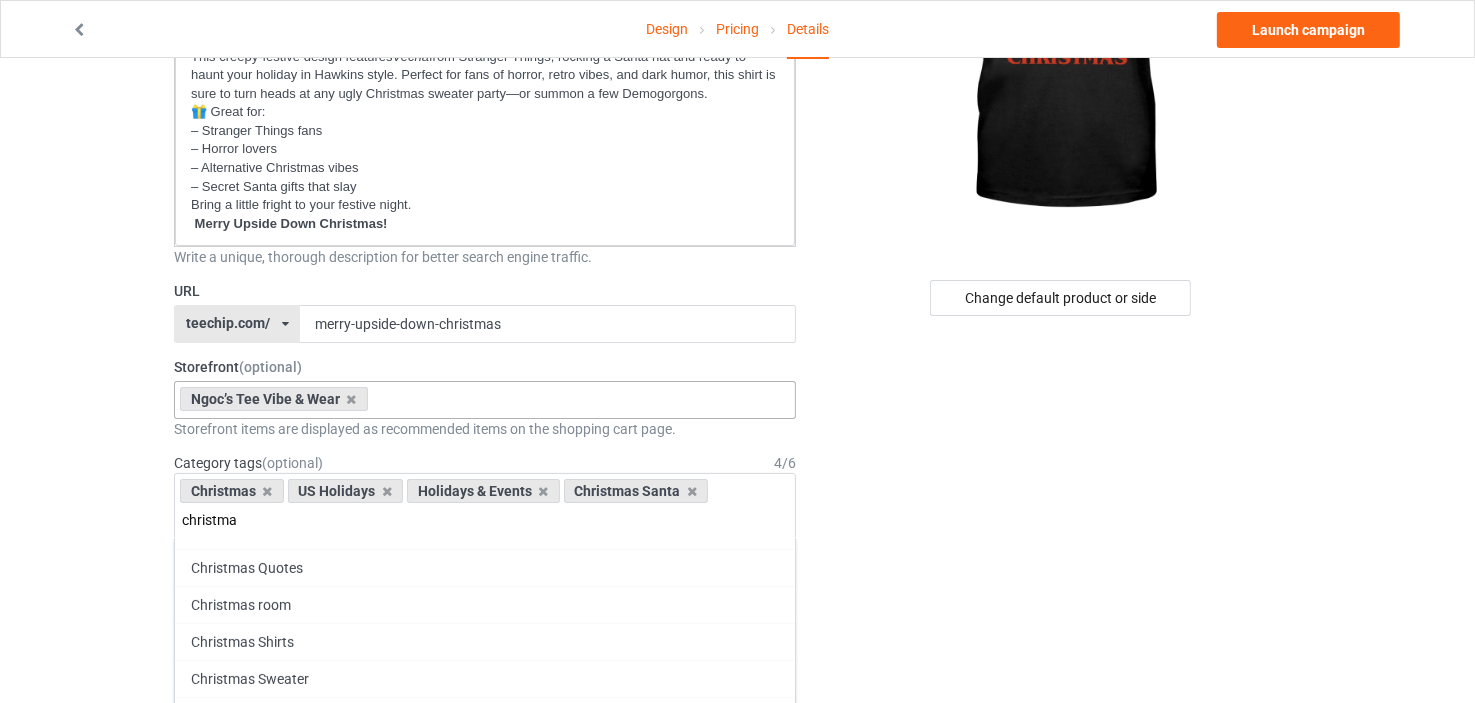 scroll, scrollTop: 548, scrollLeft: 0, axis: vertical 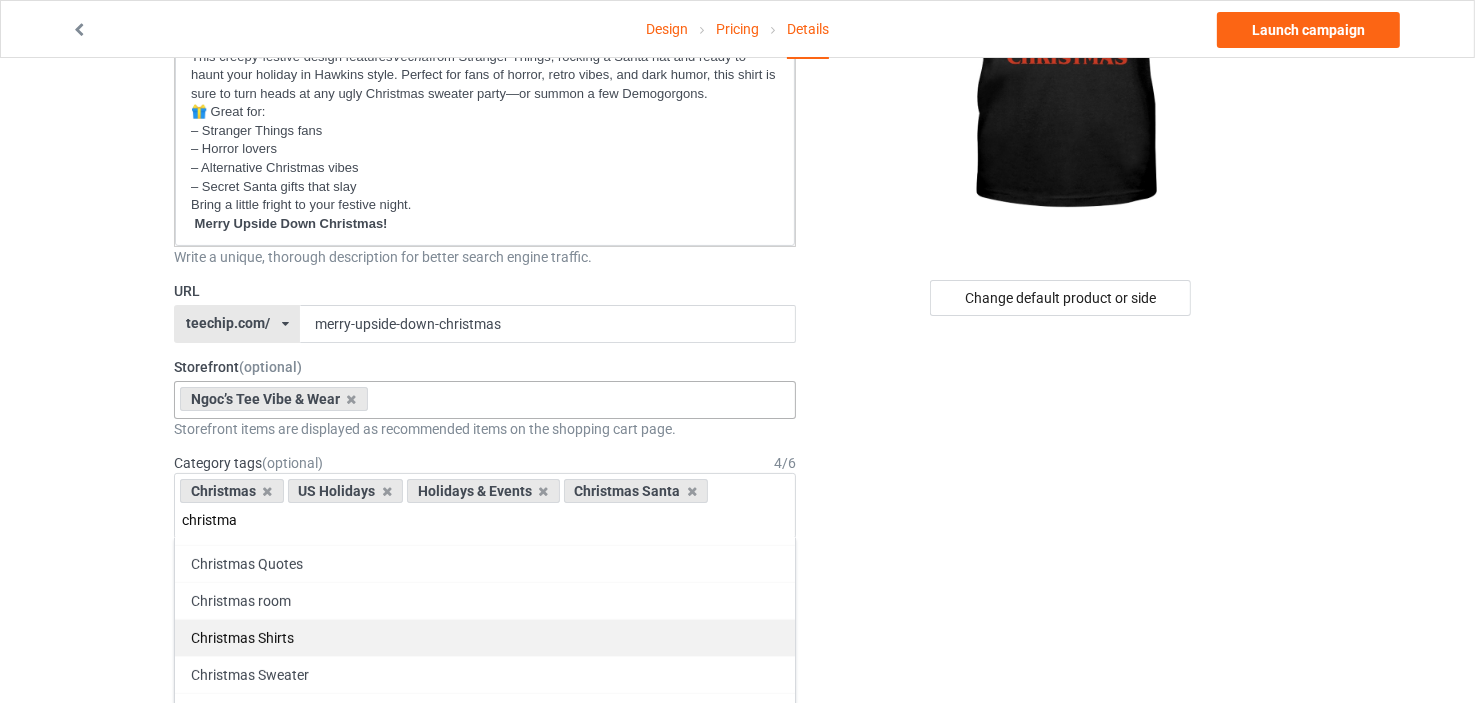 type on "christma" 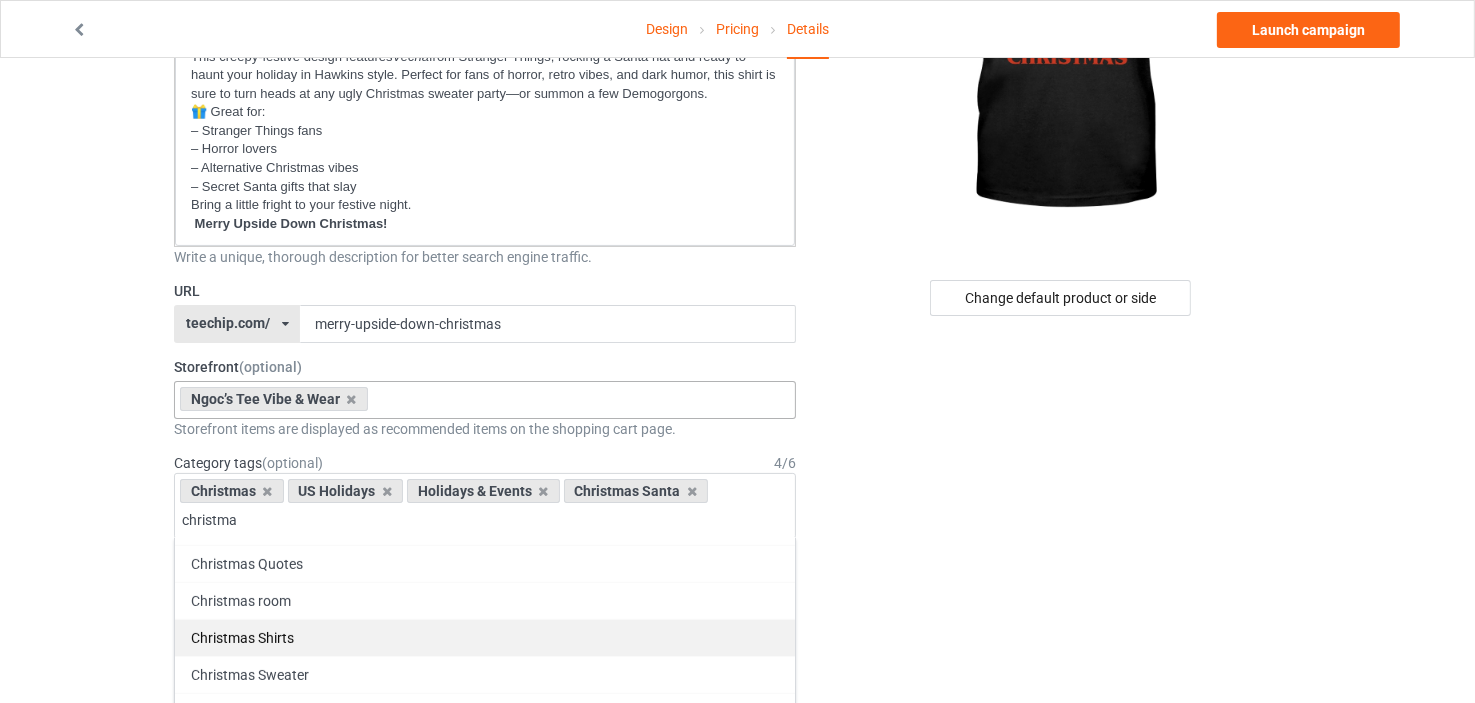click on "Christmas Shirts" at bounding box center (485, 637) 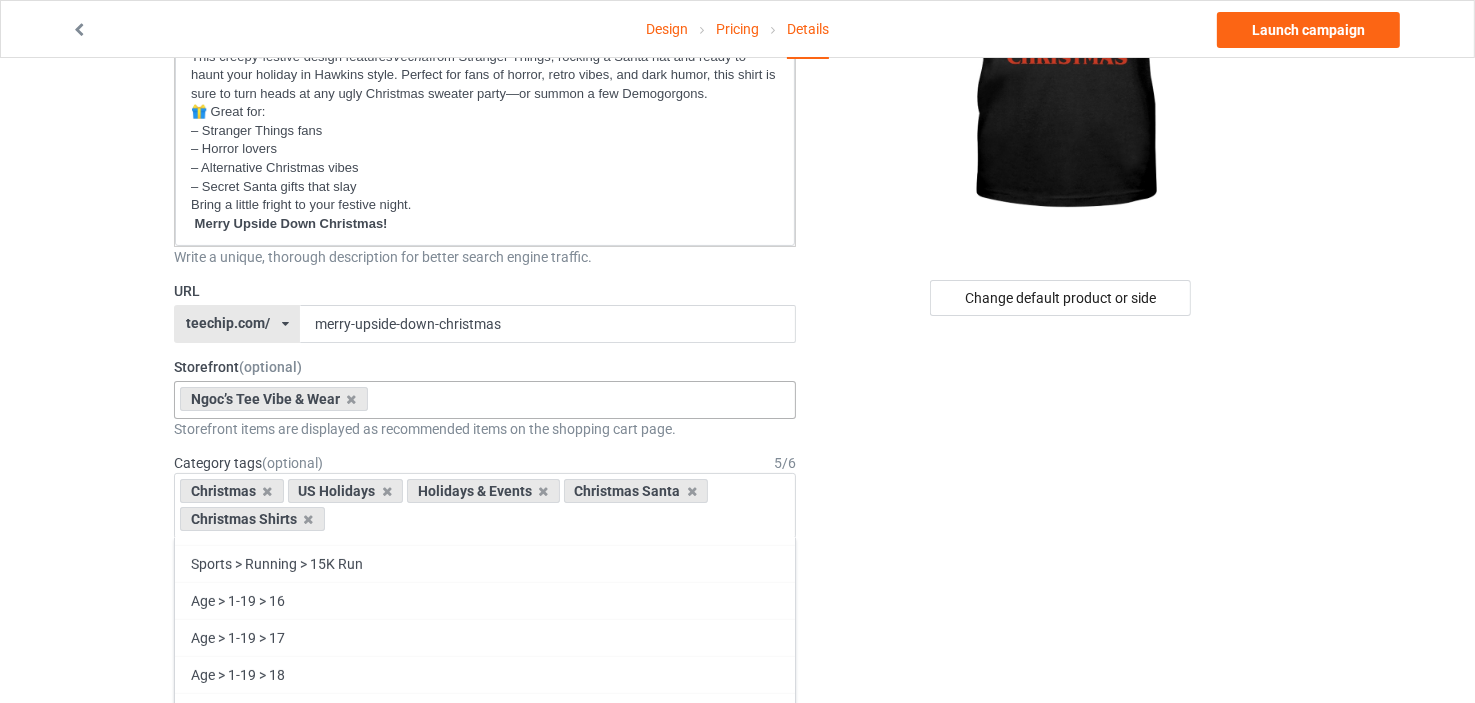 scroll, scrollTop: 91371, scrollLeft: 0, axis: vertical 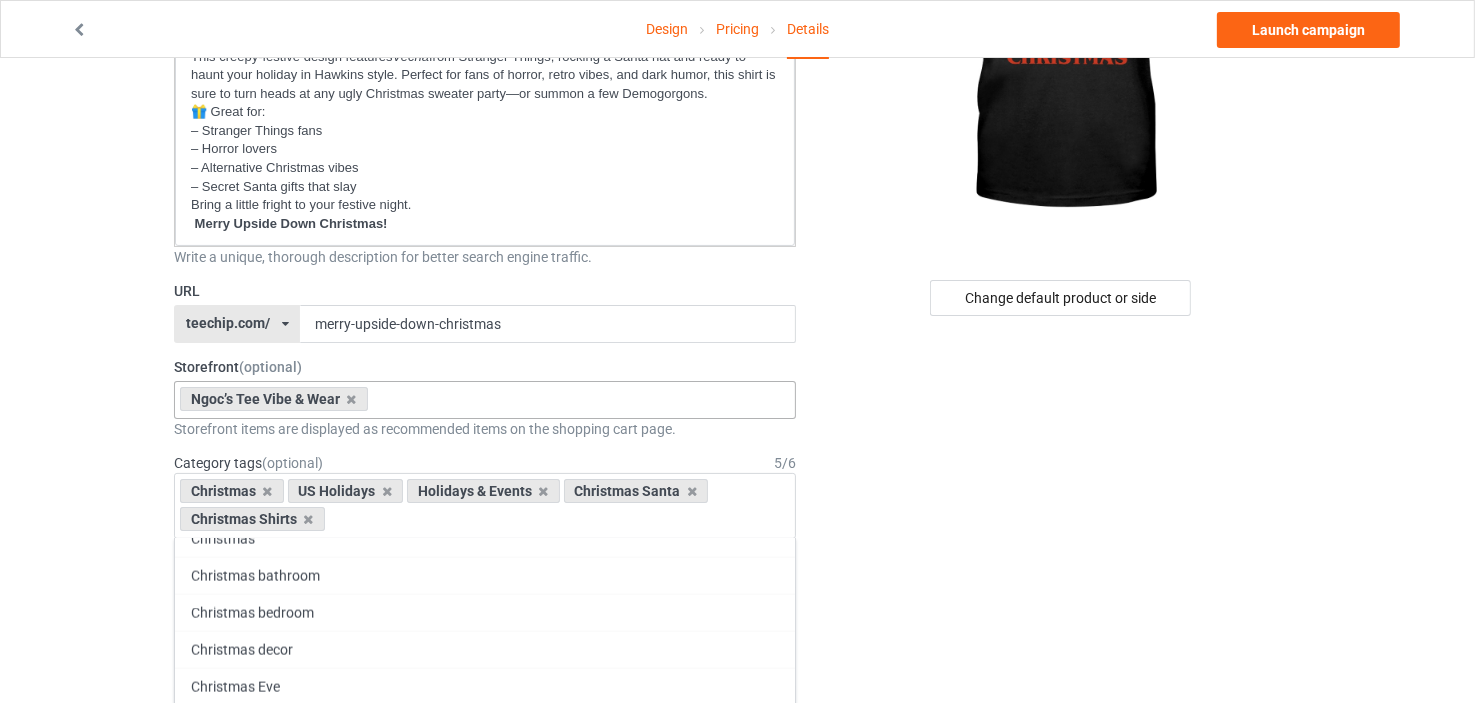 click at bounding box center [346, 520] 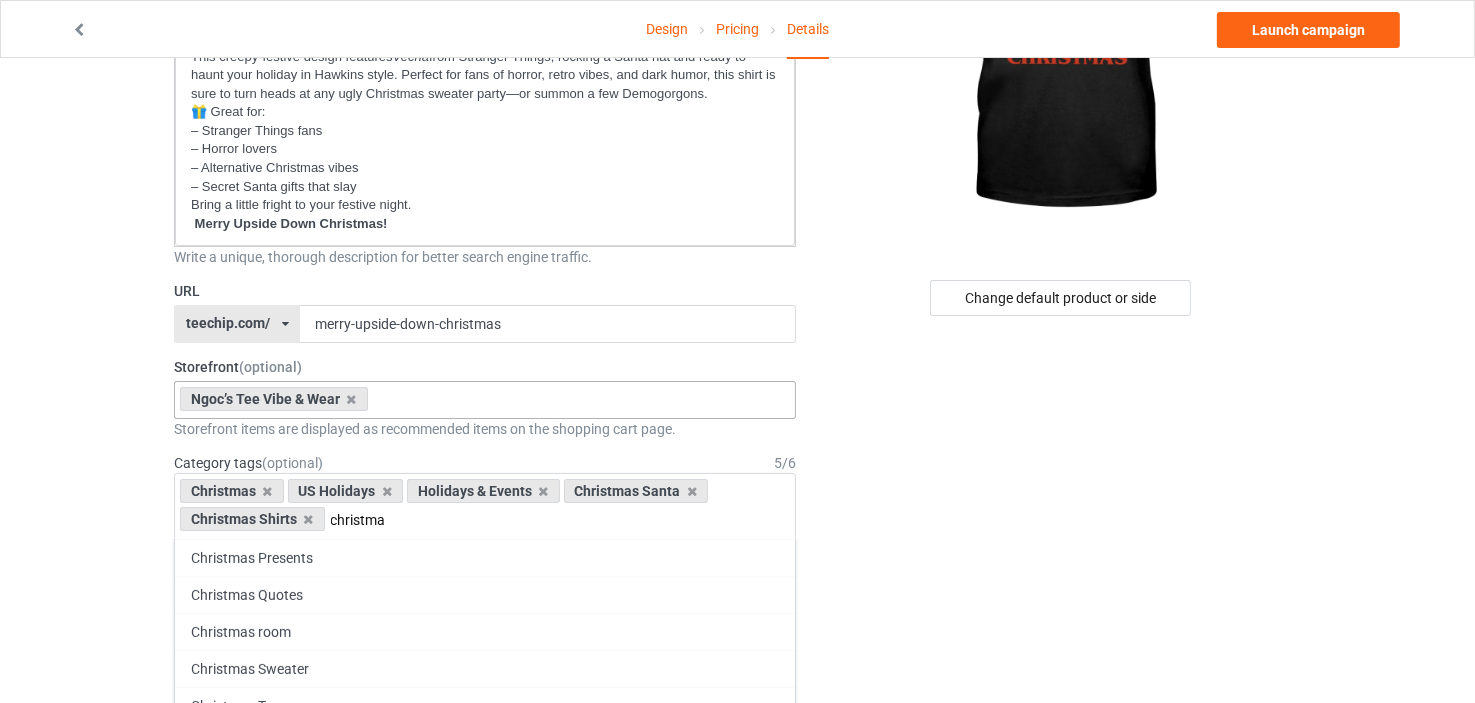 scroll, scrollTop: 512, scrollLeft: 0, axis: vertical 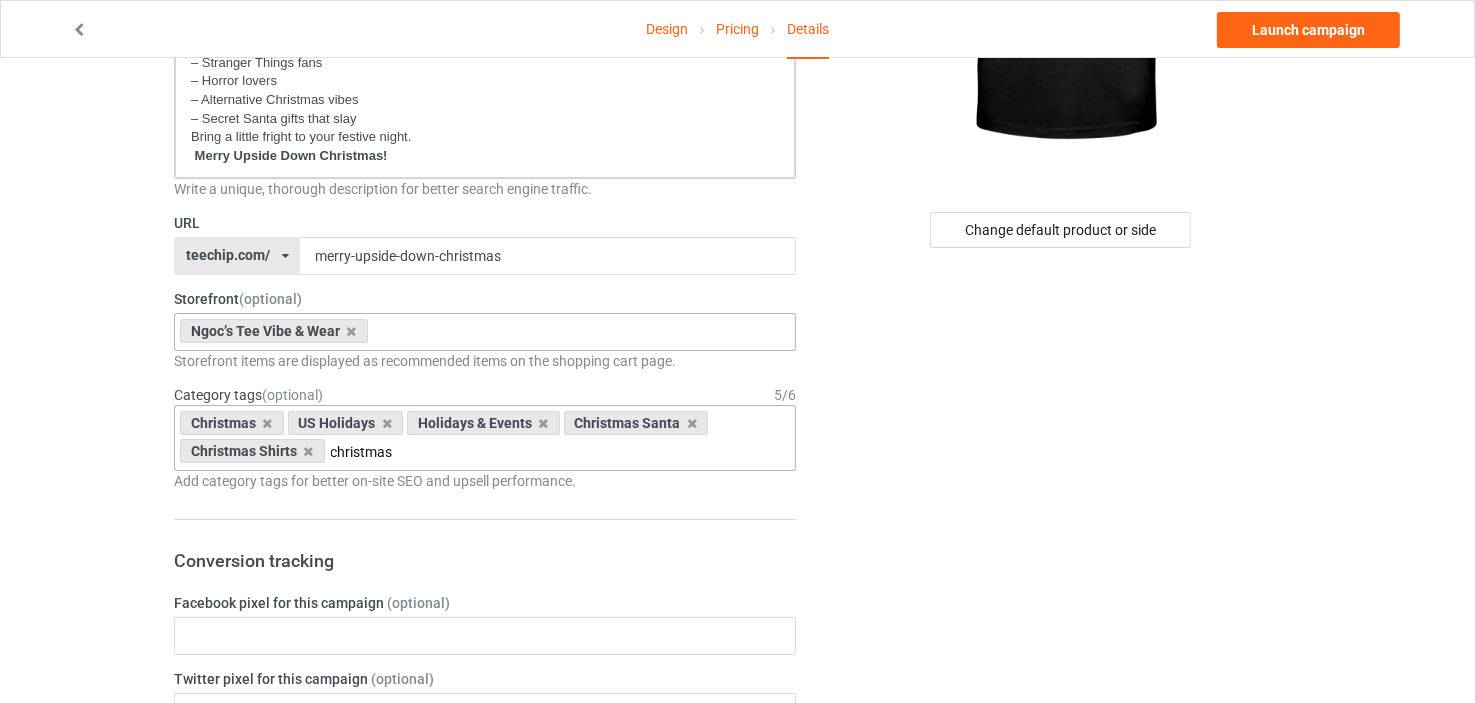 type on "christmas" 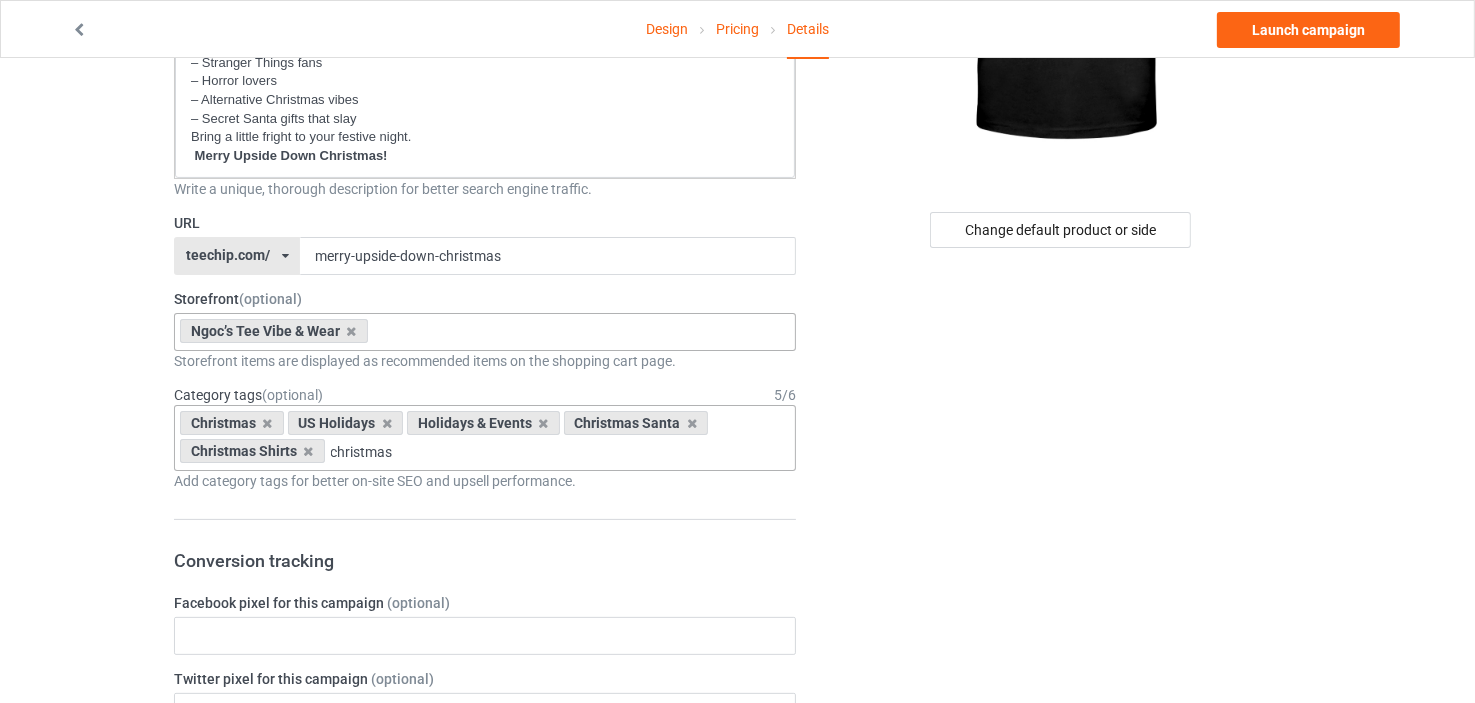 click on "Christmas US Holidays Holidays & Events Christmas Santa Christmas Shirts christmas Holidays & Events > US Holidays > Christmas Eve Christmas Christmas bathroom Christmas bedroom Christmas decor Christmas Eve Christmas Face Masks Christmas Gift Ideas christmas gifts Christmas Home christmas kitchen Christmas Lights Christmas Outfits Christmas Party Christmas Presents Christmas Quotes Christmas room Christmas Sweater Christmas Tree Merry Christmas 1 1 Month 1-12 Months 1-19 10 10 Month 100 10K Run 11 11 Month 12 12 Month 13 14 15 15K Run 16 17 18 19 1920s 1930s 1940s 1950s 1960s 1970s 1980s 1990s 2 2 Month 20 20-39 2000s 2010s 21 22 23 24 25 26 27 28 29 3 3 Month 3-Pointer 30 31 32 33 34 35 36 37 38 39 4 4 Month 40 40-59 41 42 43 44 45 46 47 48 49 5 5 Month 50 51 52 53 54 55 56 57 58 59 5K Run 6 6 Month 60 60-79 61 62 63 64 65 66 67 68 69 7 7 Month 70 71 72 73 74 75 76 77 78 79 8 8 Month 80 80-100 81 82 83 84 85 86 87 88 89 9 9 & 11 9 Month 90 91 92 93 94 95 96 97 98 99 A to Z City ADD ADHD AIDS ALS ATV Racing" at bounding box center (485, 438) 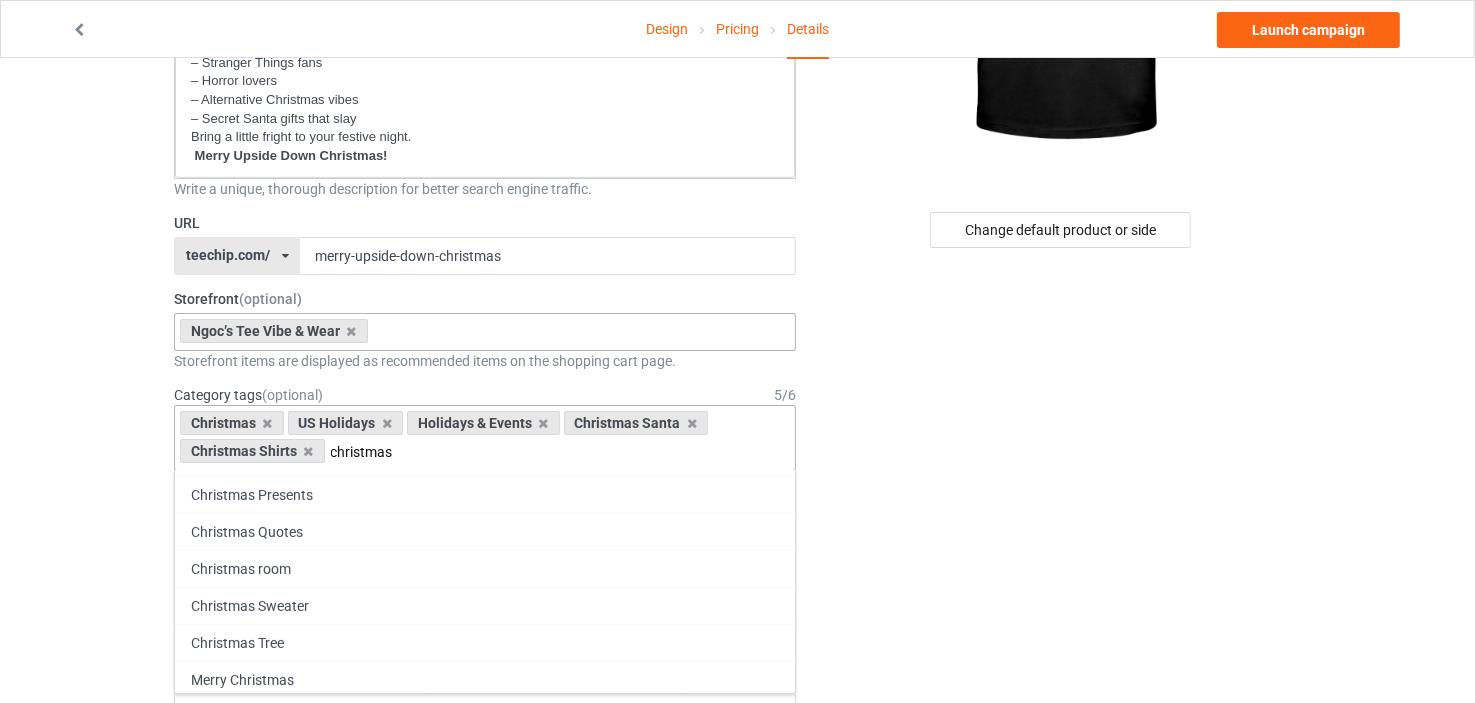 scroll, scrollTop: 512, scrollLeft: 0, axis: vertical 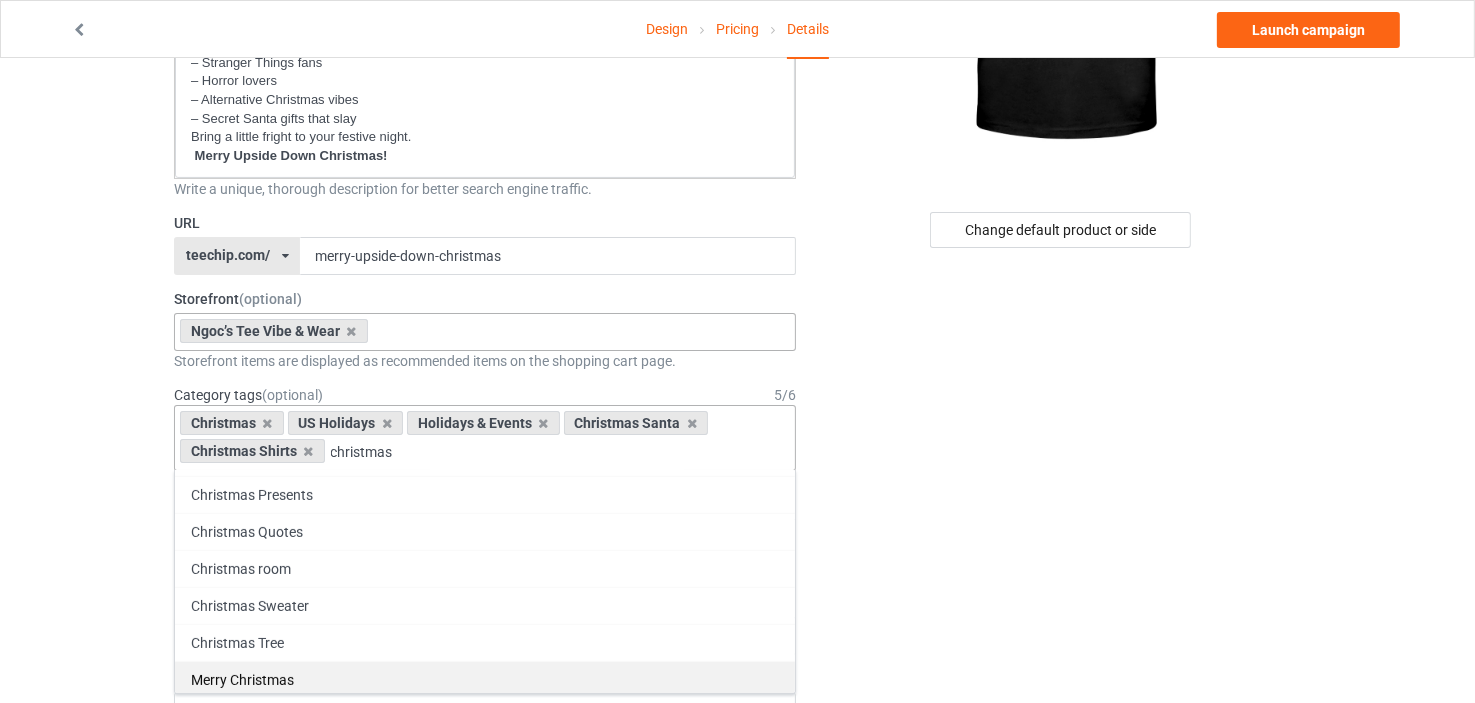 click on "Merry Christmas" at bounding box center (485, 679) 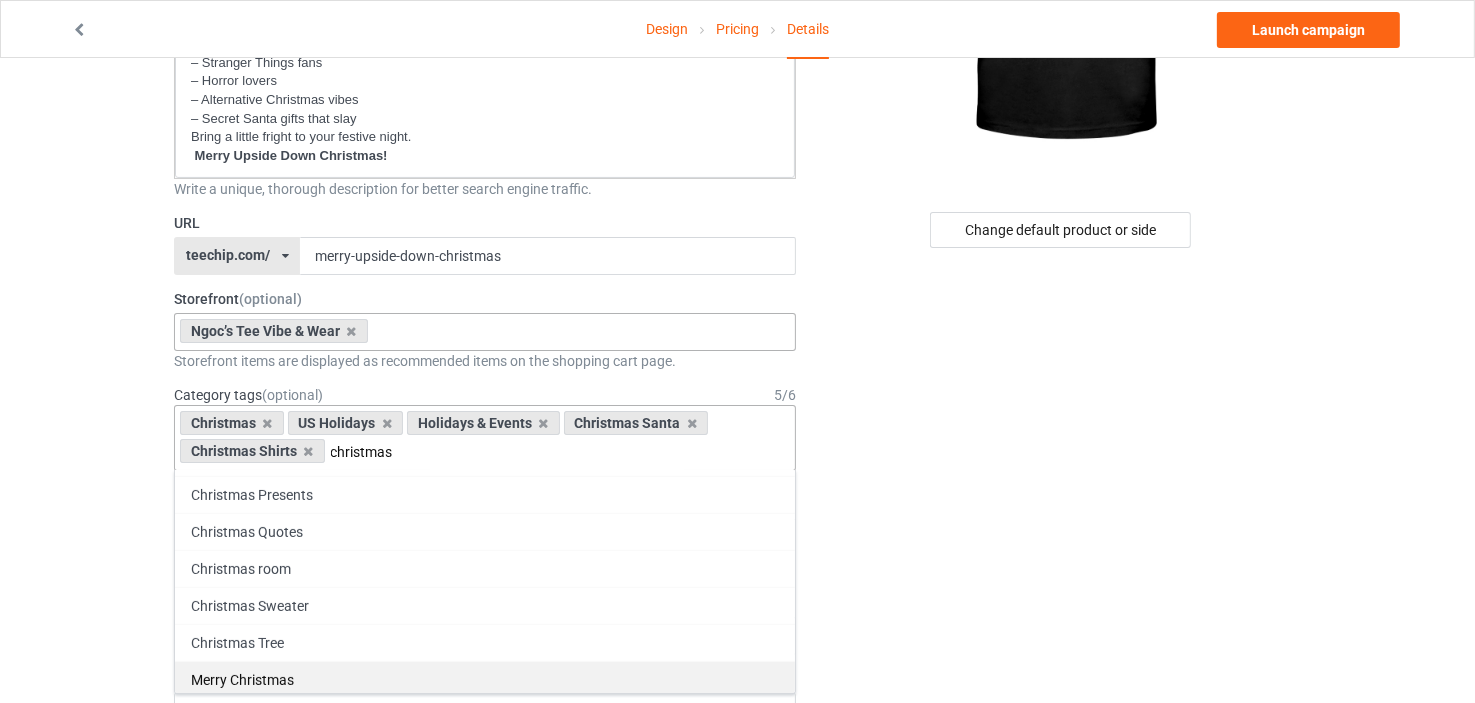 type 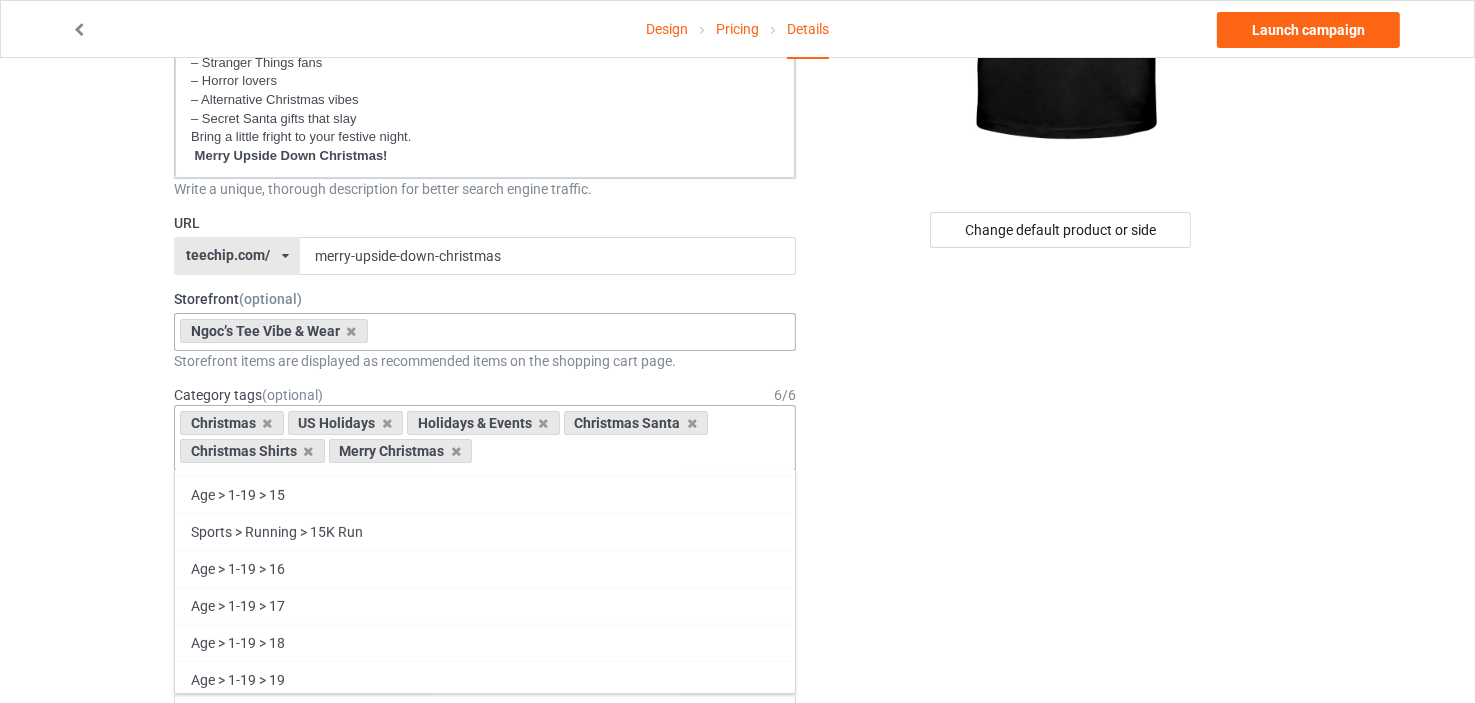 scroll, scrollTop: 91334, scrollLeft: 0, axis: vertical 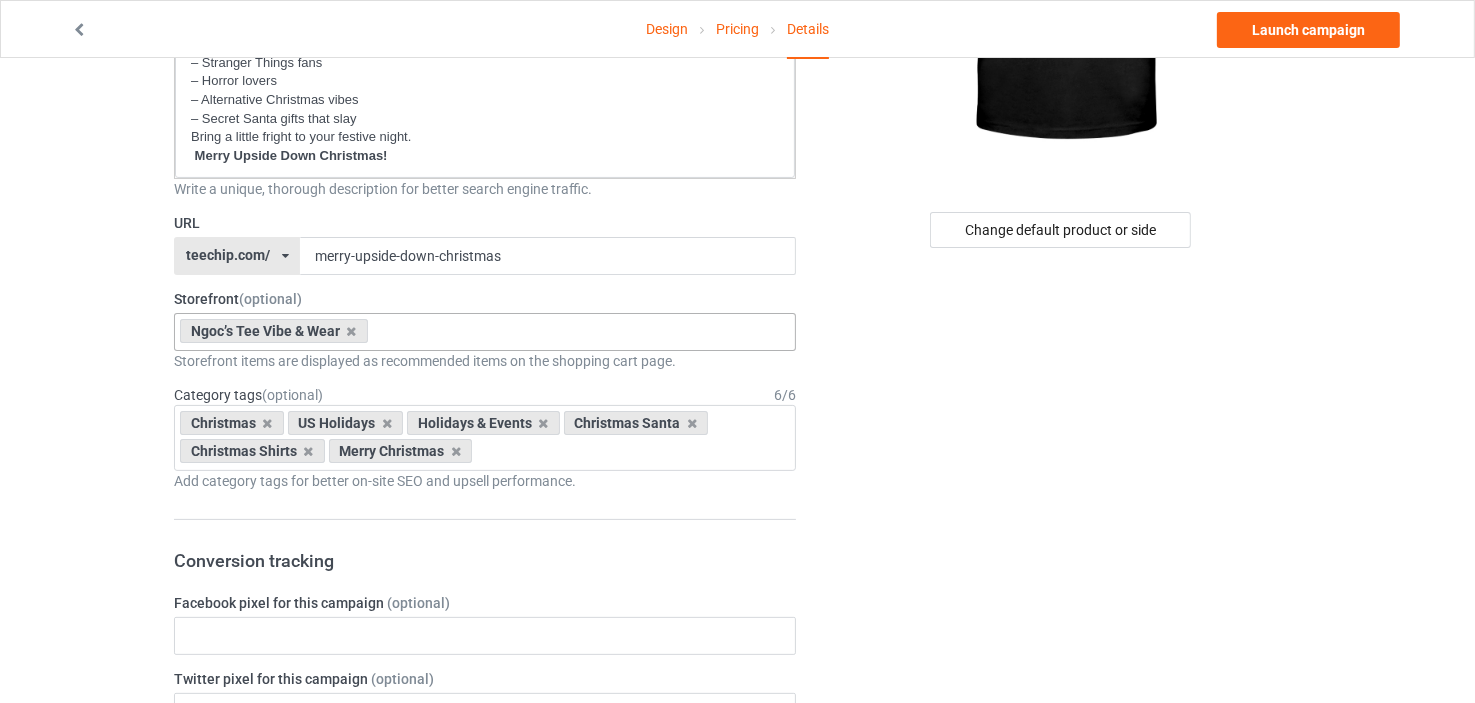 click on "Change default product or side" at bounding box center [1062, 813] 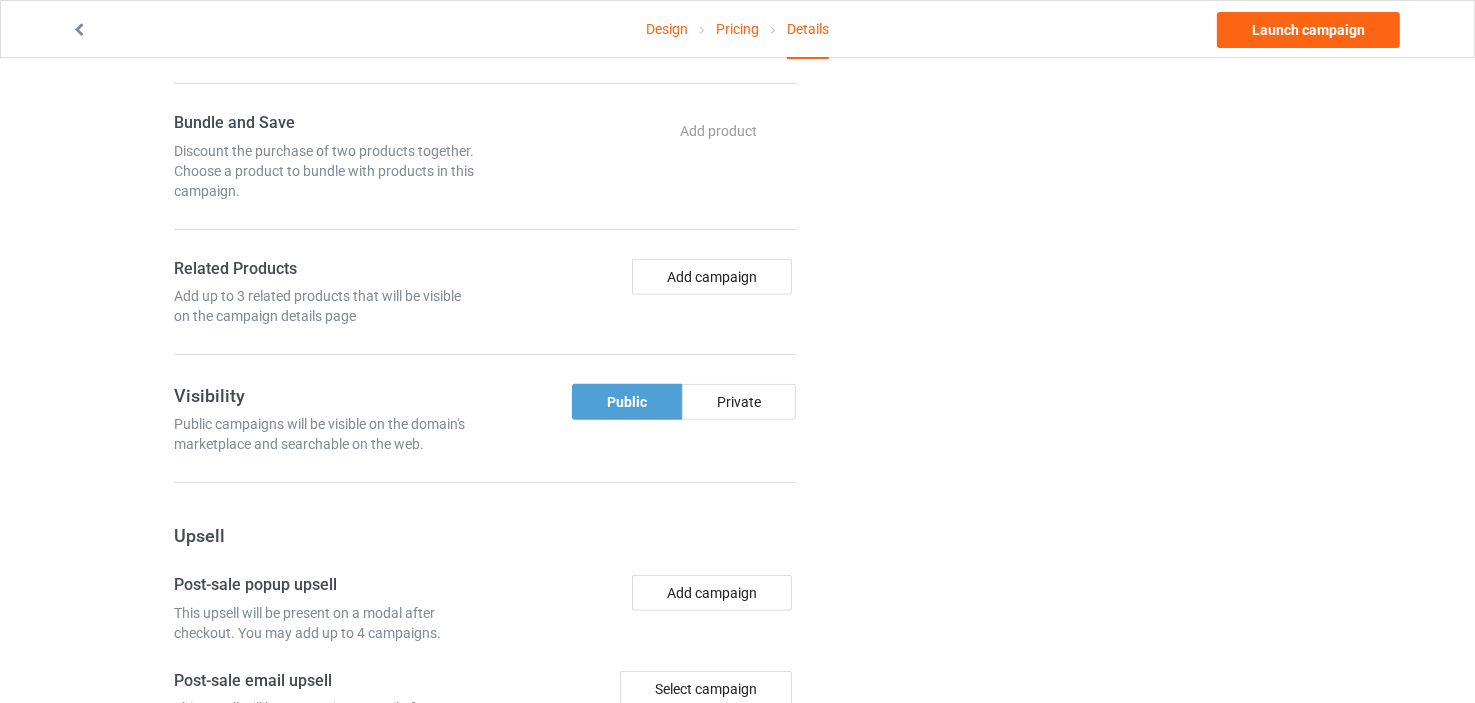 scroll, scrollTop: 1201, scrollLeft: 0, axis: vertical 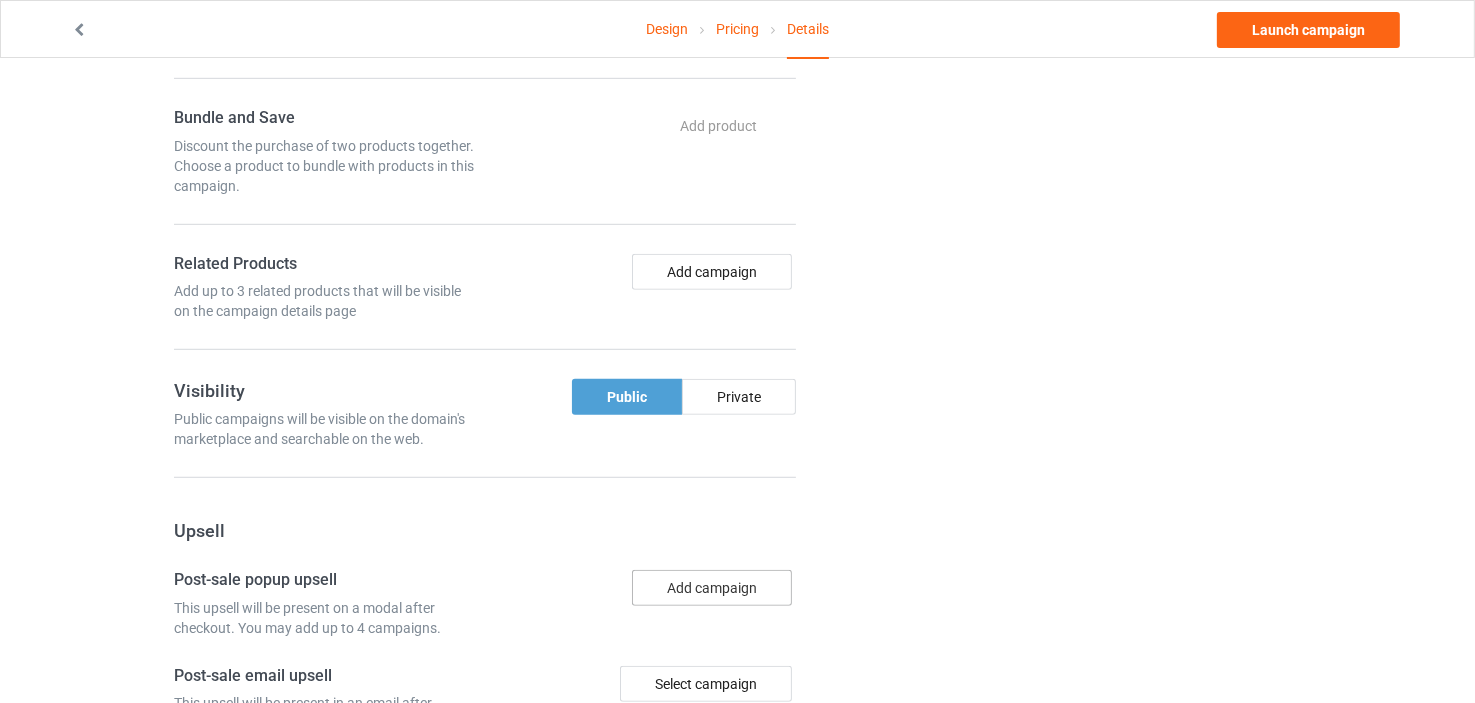 click on "Add campaign" at bounding box center (712, 588) 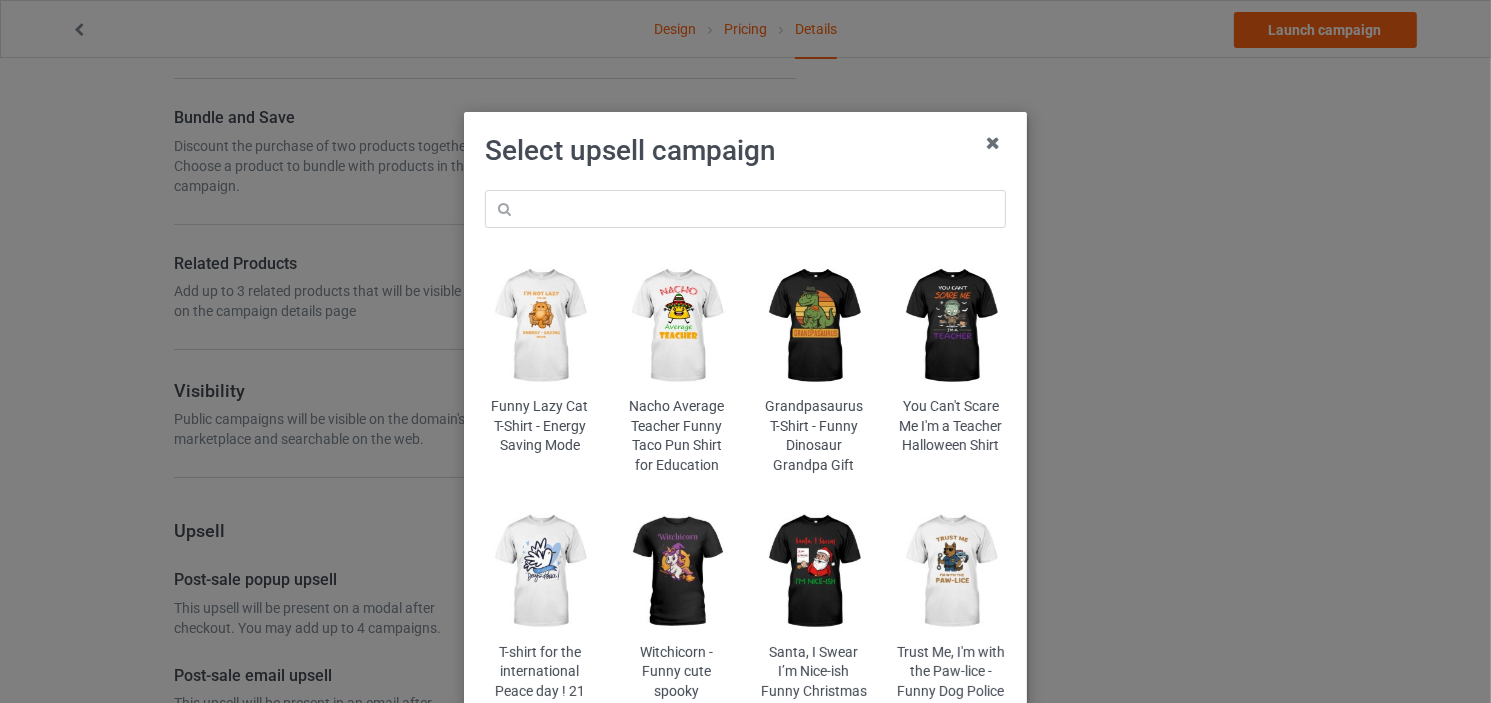 click at bounding box center [814, 572] 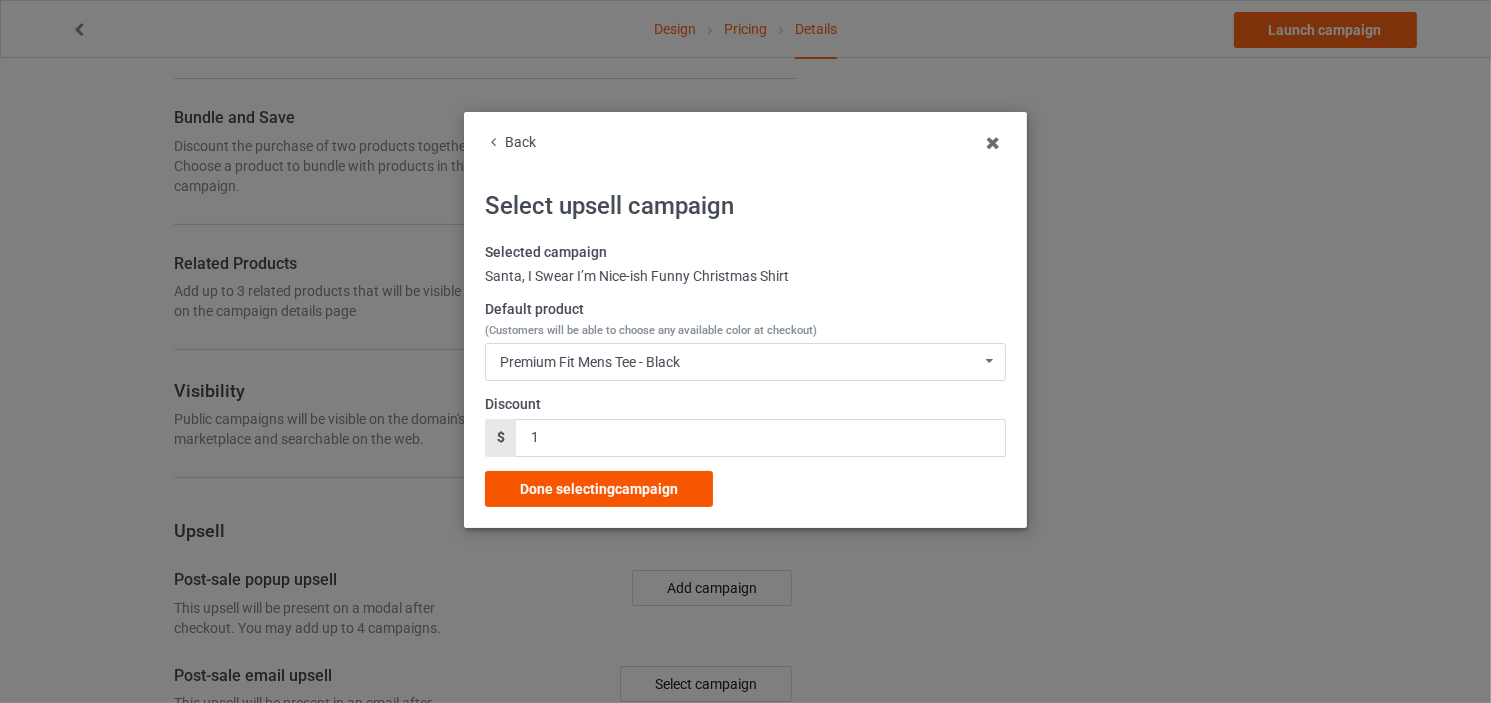 click on "Done selecting  campaign" at bounding box center (599, 489) 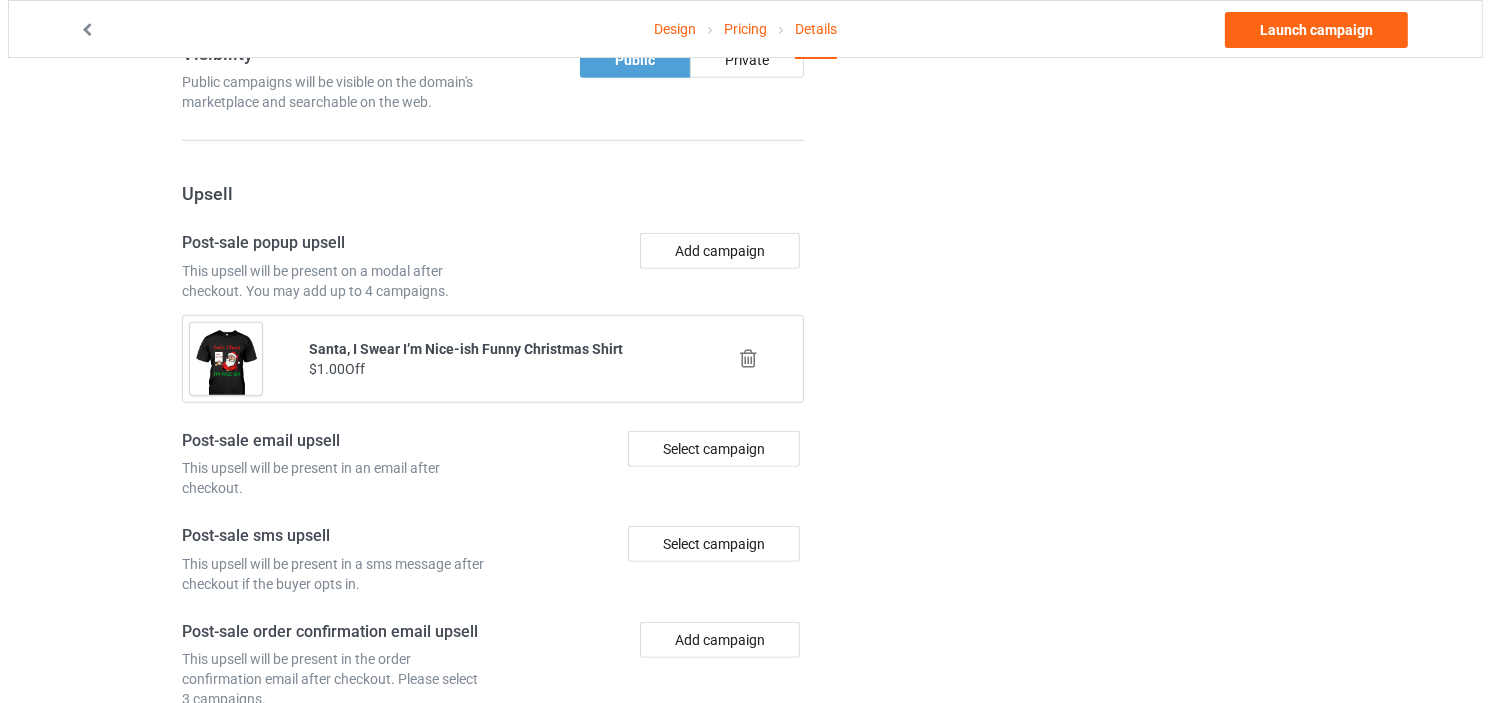 scroll, scrollTop: 1600, scrollLeft: 0, axis: vertical 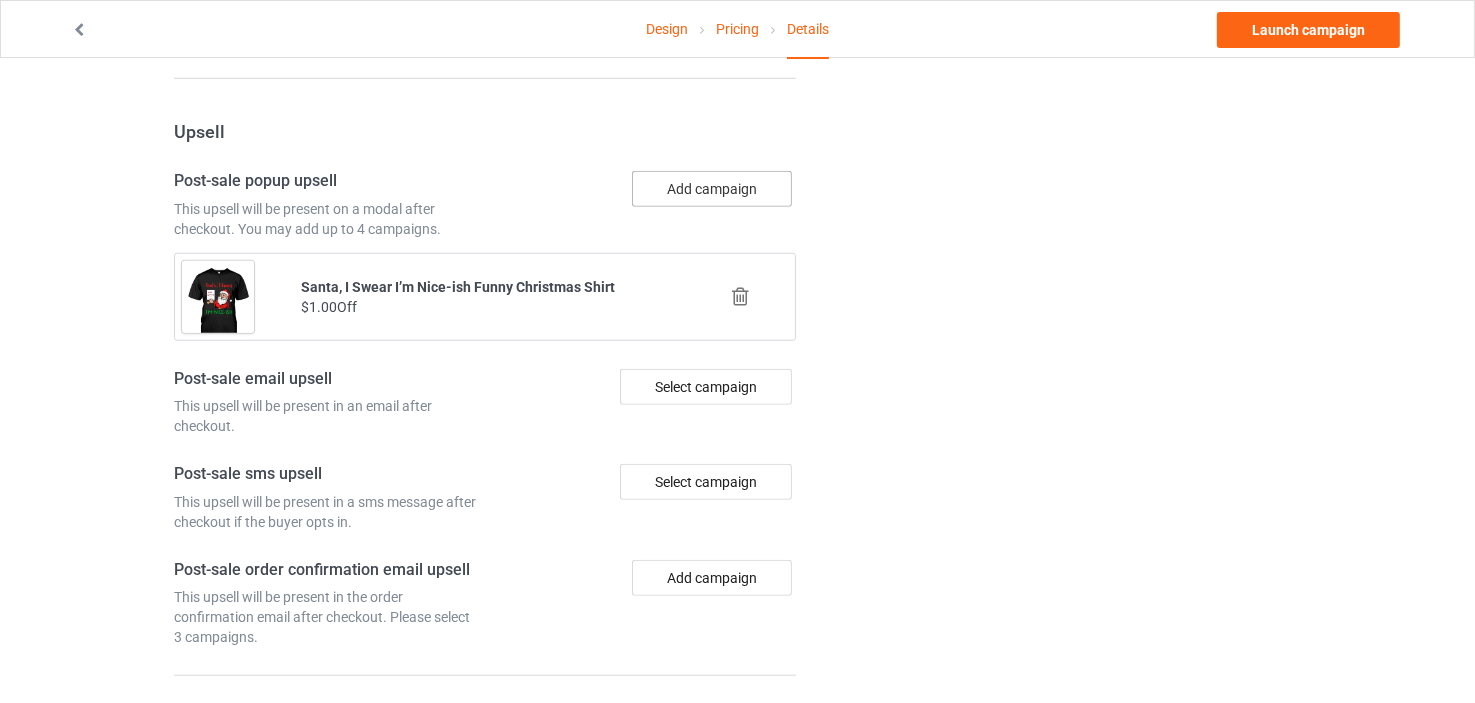 click on "Add campaign" at bounding box center (712, 189) 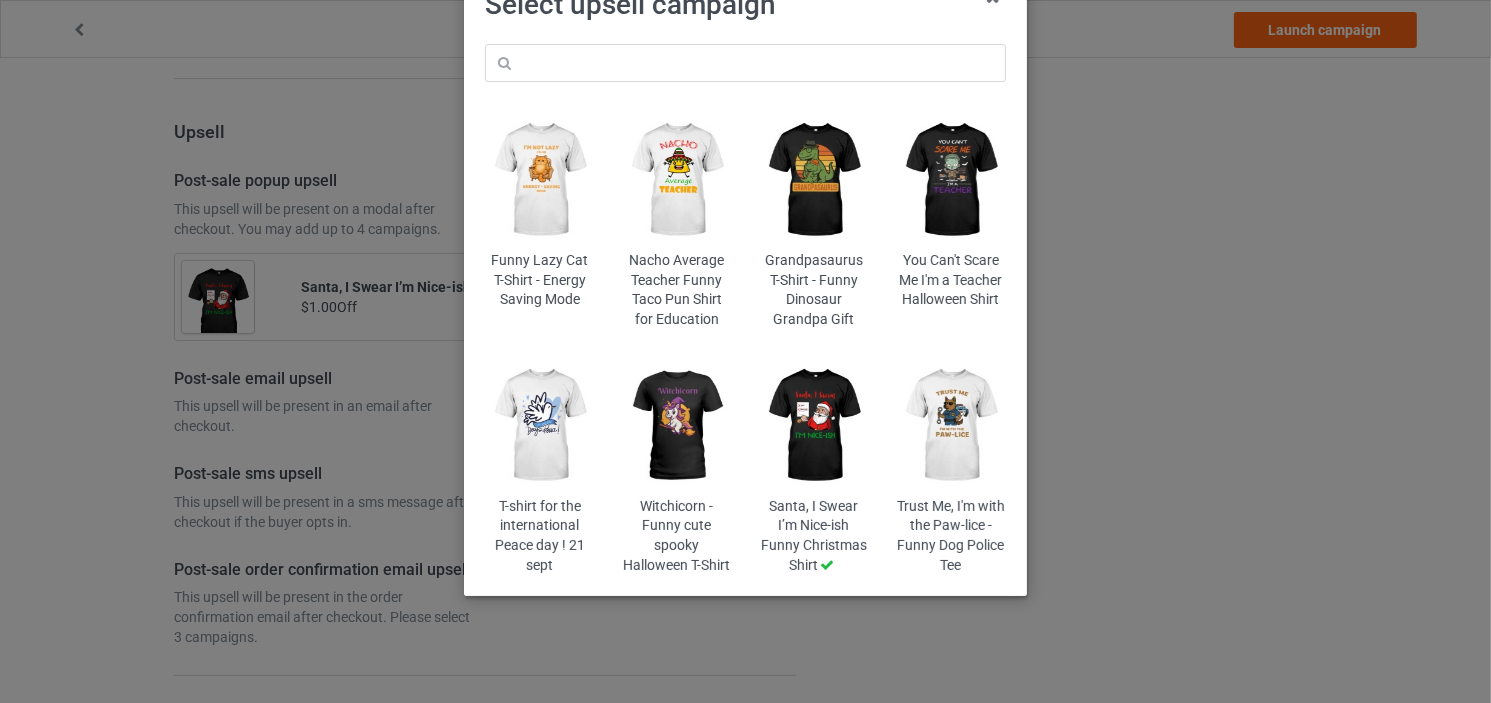 scroll, scrollTop: 150, scrollLeft: 0, axis: vertical 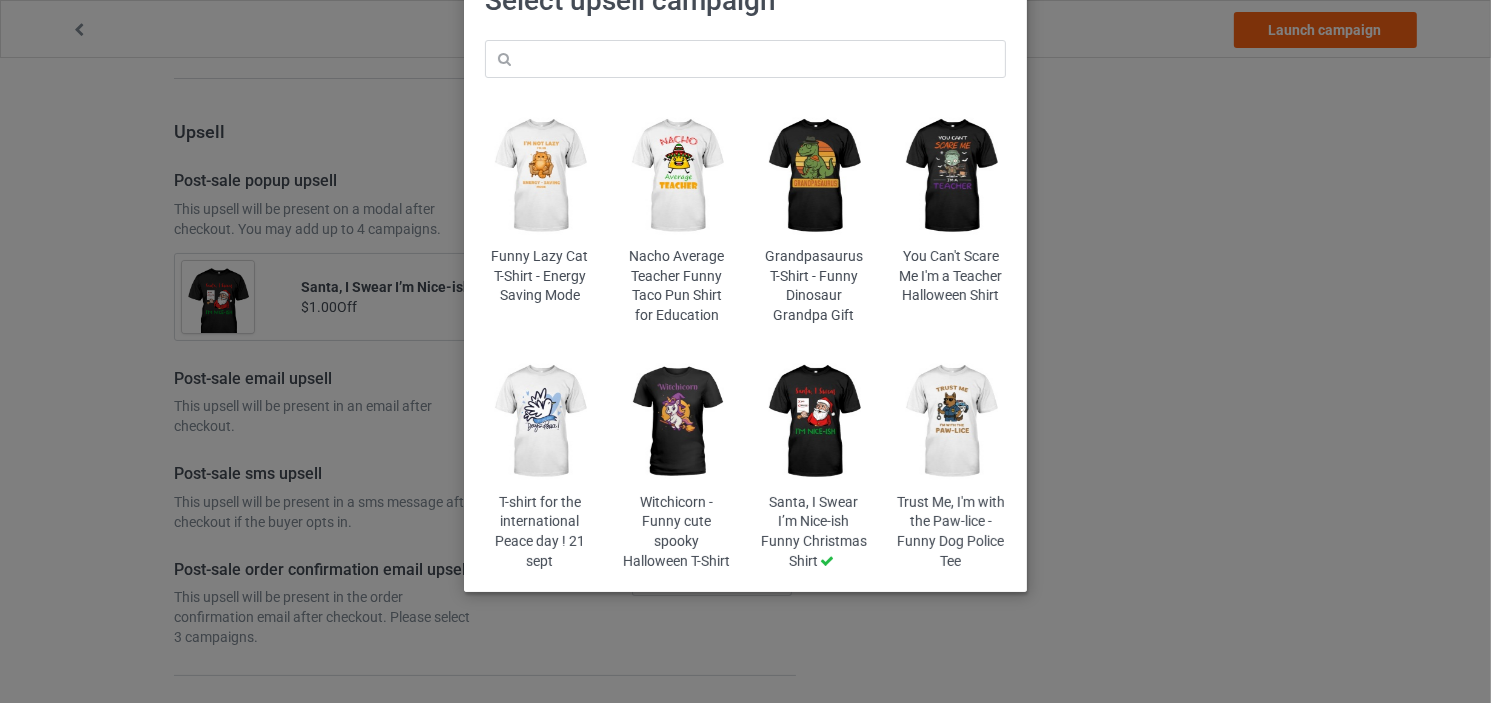 click at bounding box center [676, 176] 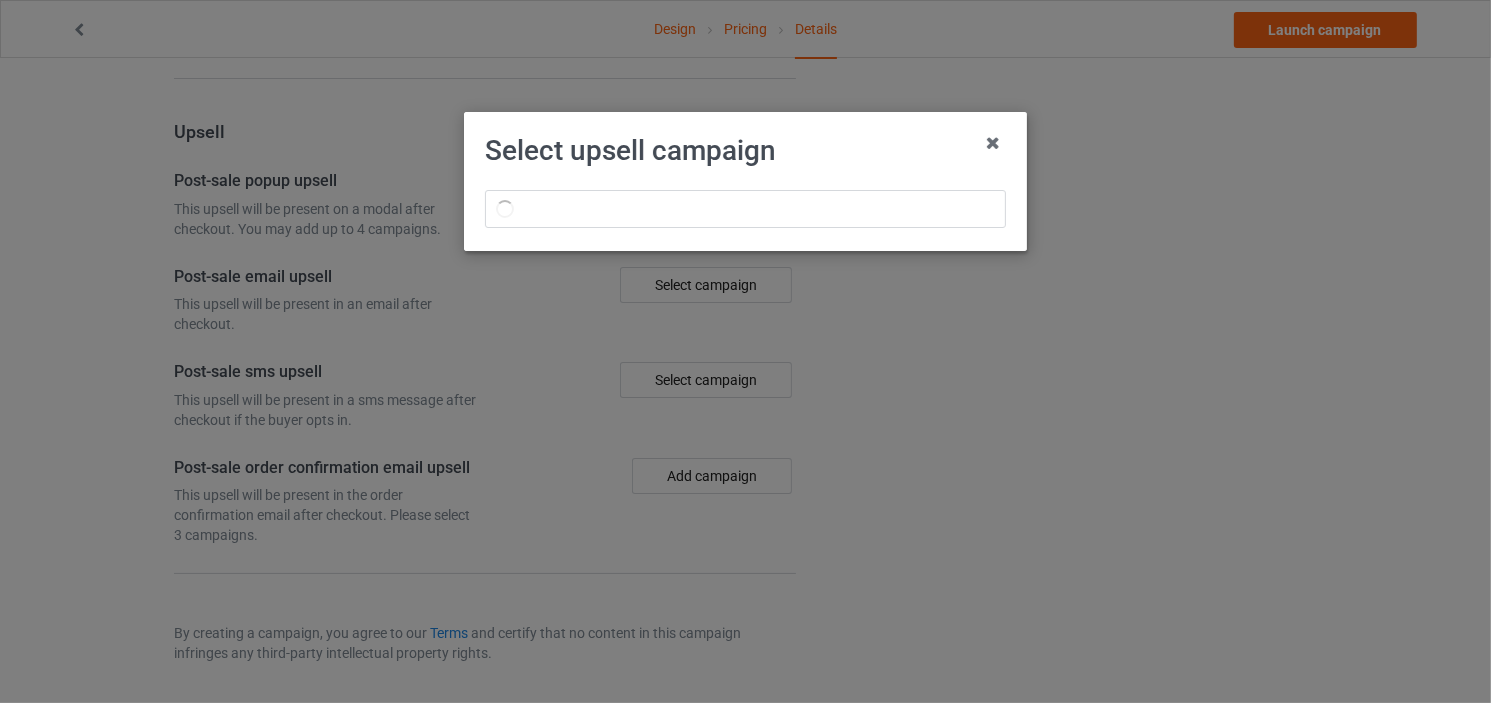 scroll, scrollTop: 0, scrollLeft: 0, axis: both 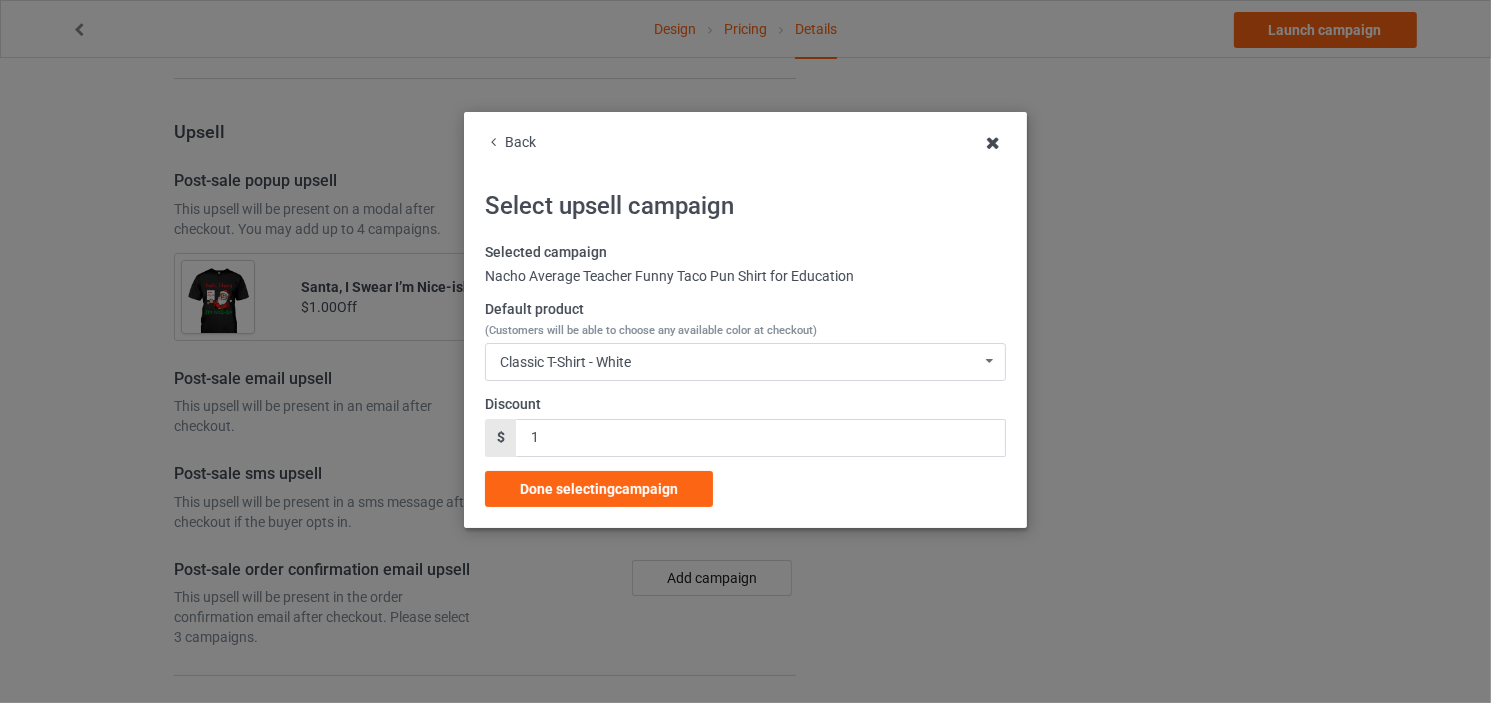 click at bounding box center (994, 143) 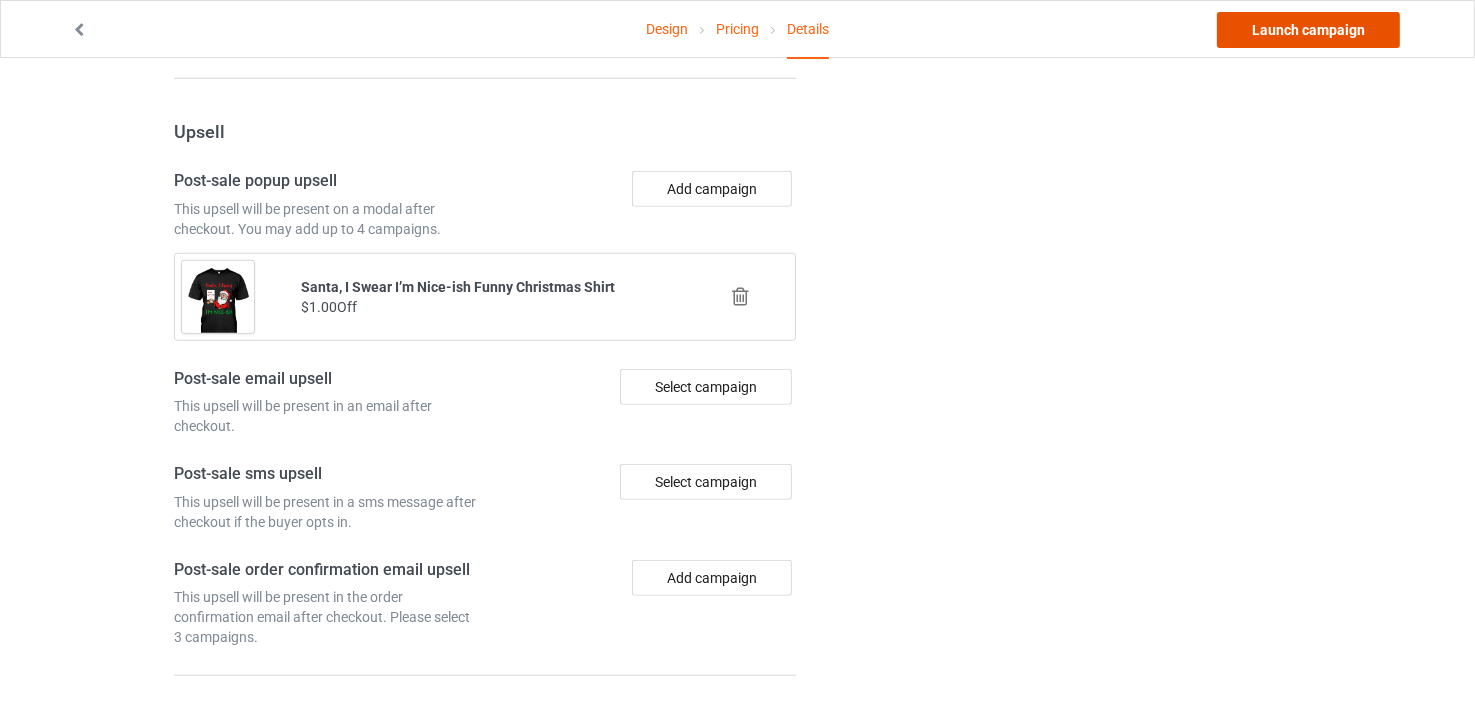 click on "Launch campaign" at bounding box center [1308, 30] 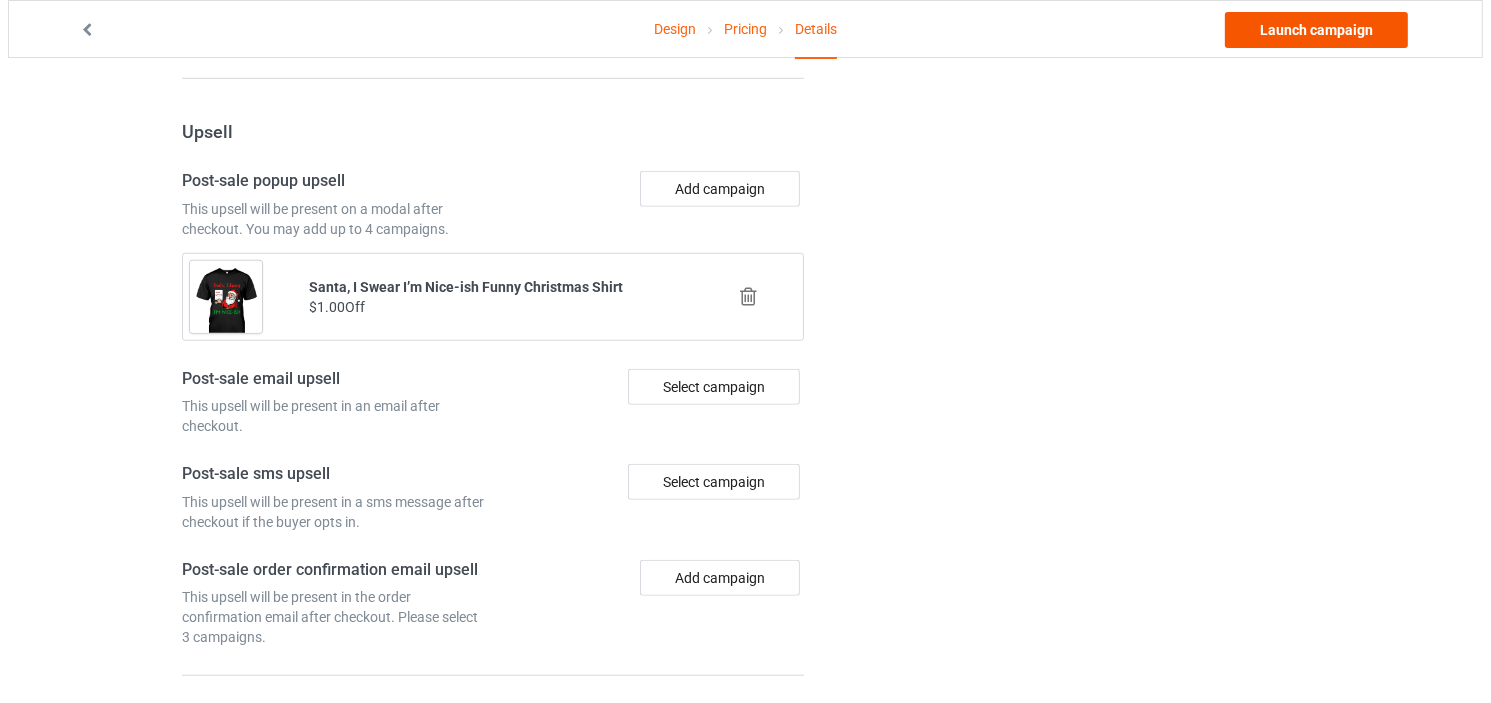 scroll, scrollTop: 0, scrollLeft: 0, axis: both 